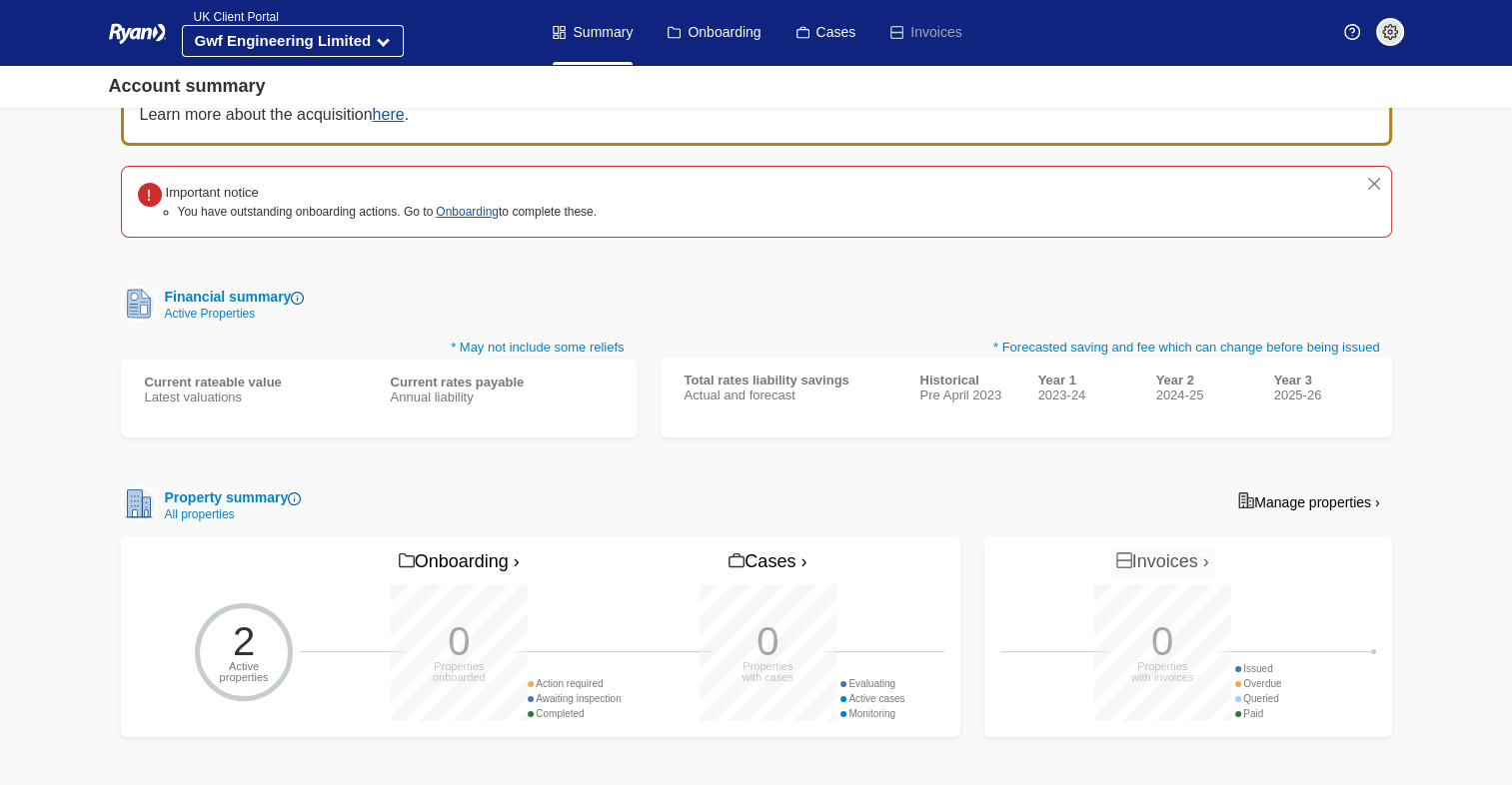 scroll, scrollTop: 100, scrollLeft: 0, axis: vertical 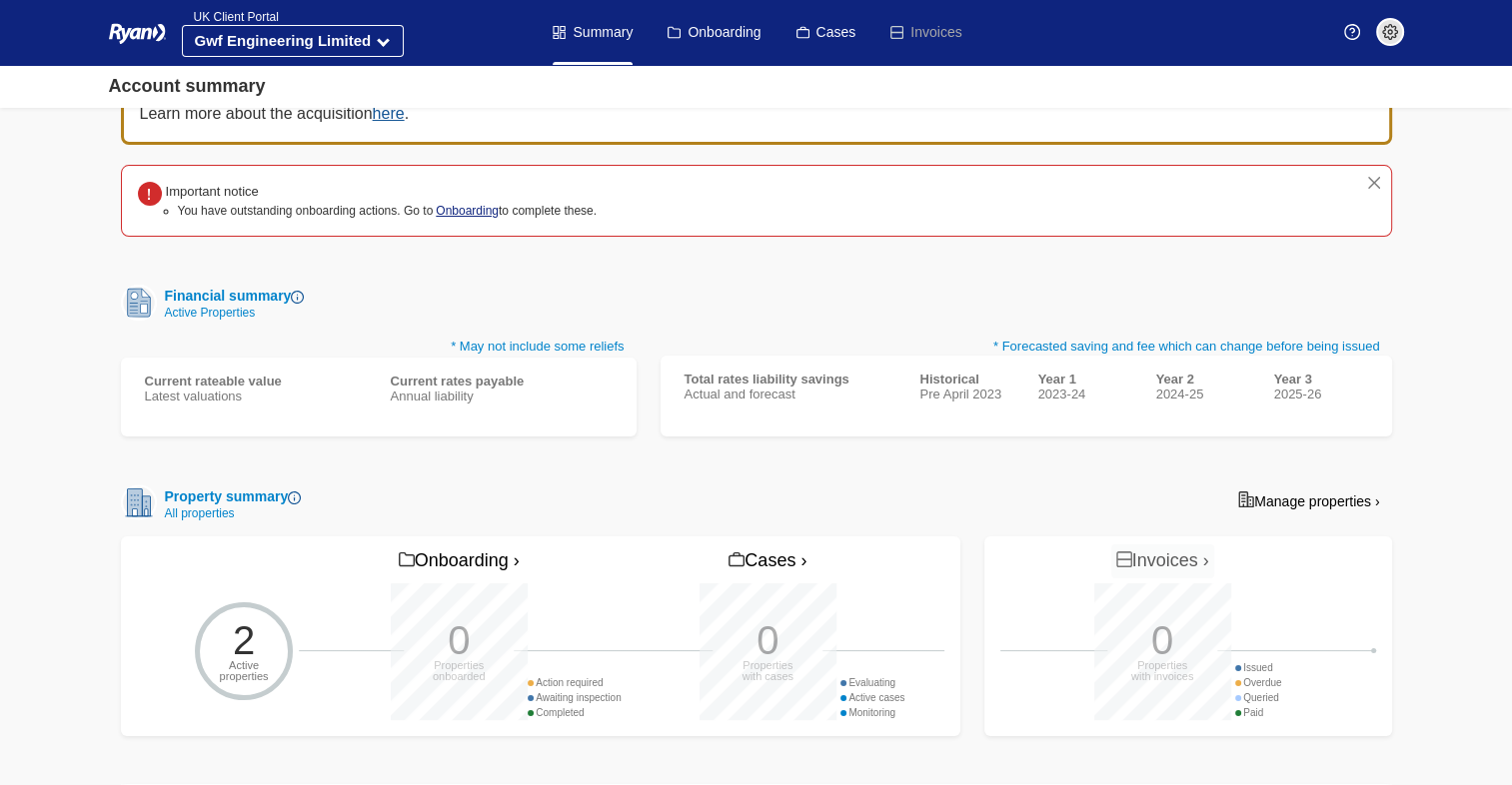 click on "Onboarding" at bounding box center [467, 211] 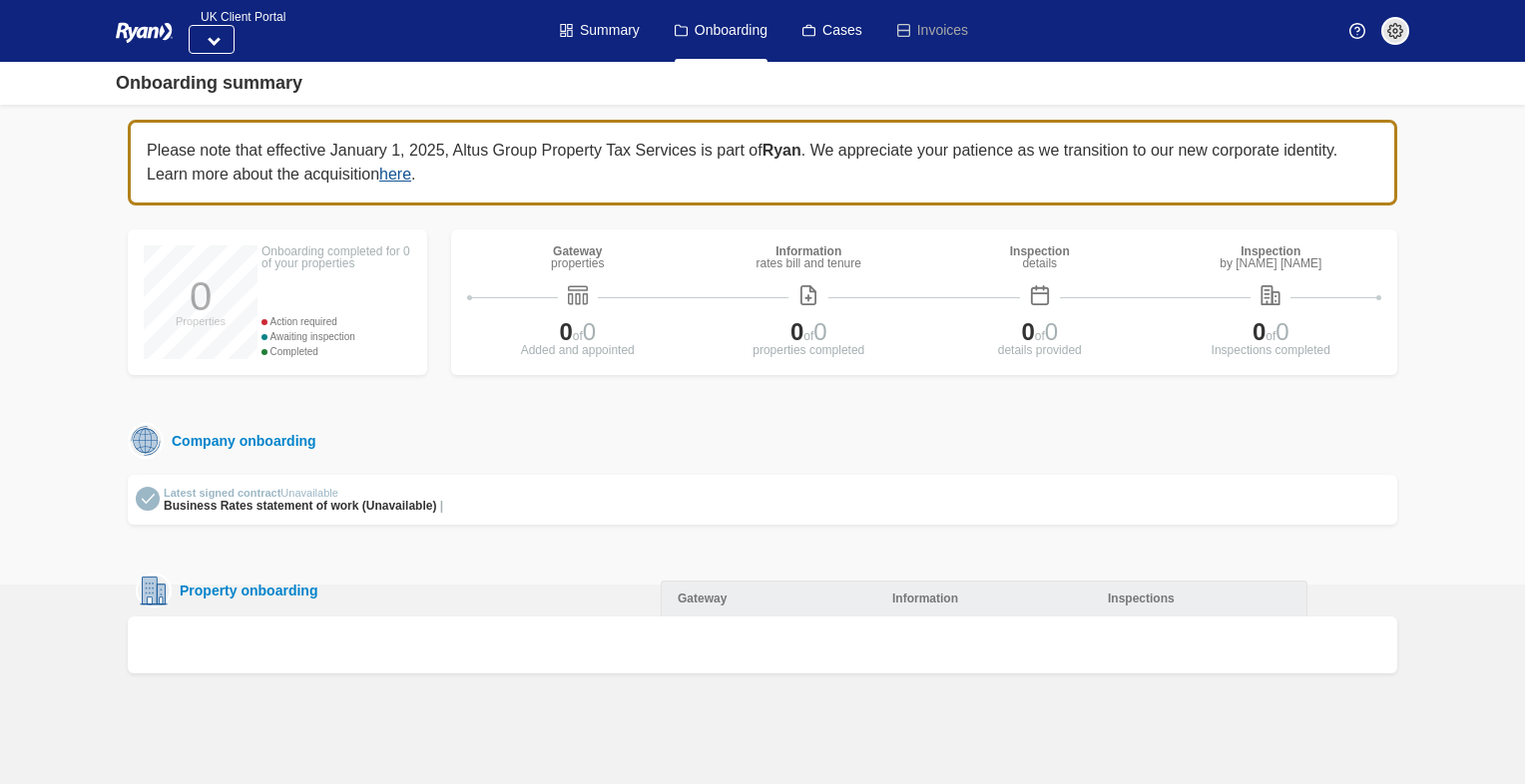 scroll, scrollTop: 0, scrollLeft: 0, axis: both 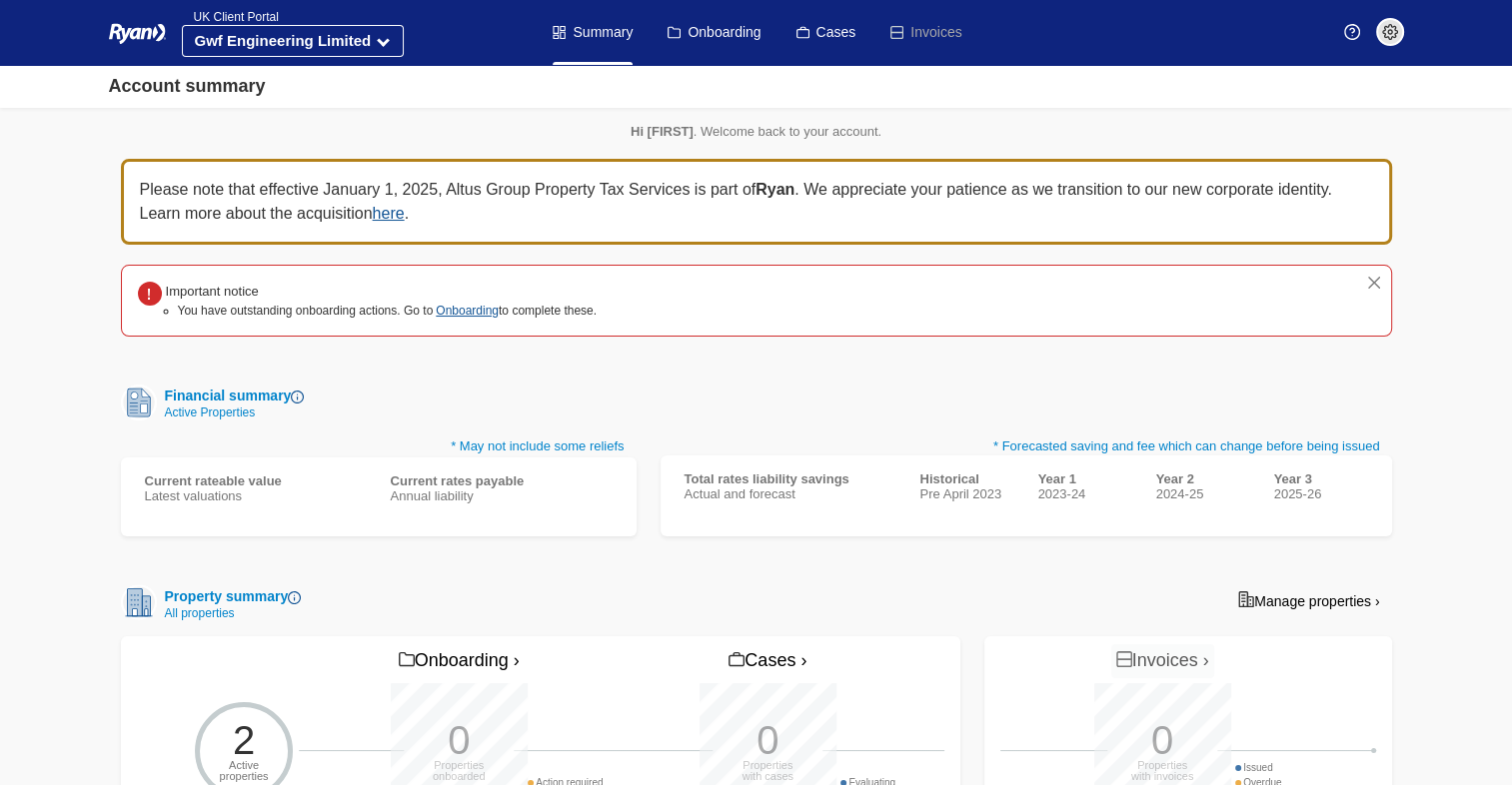 click at bounding box center [1390, 32] 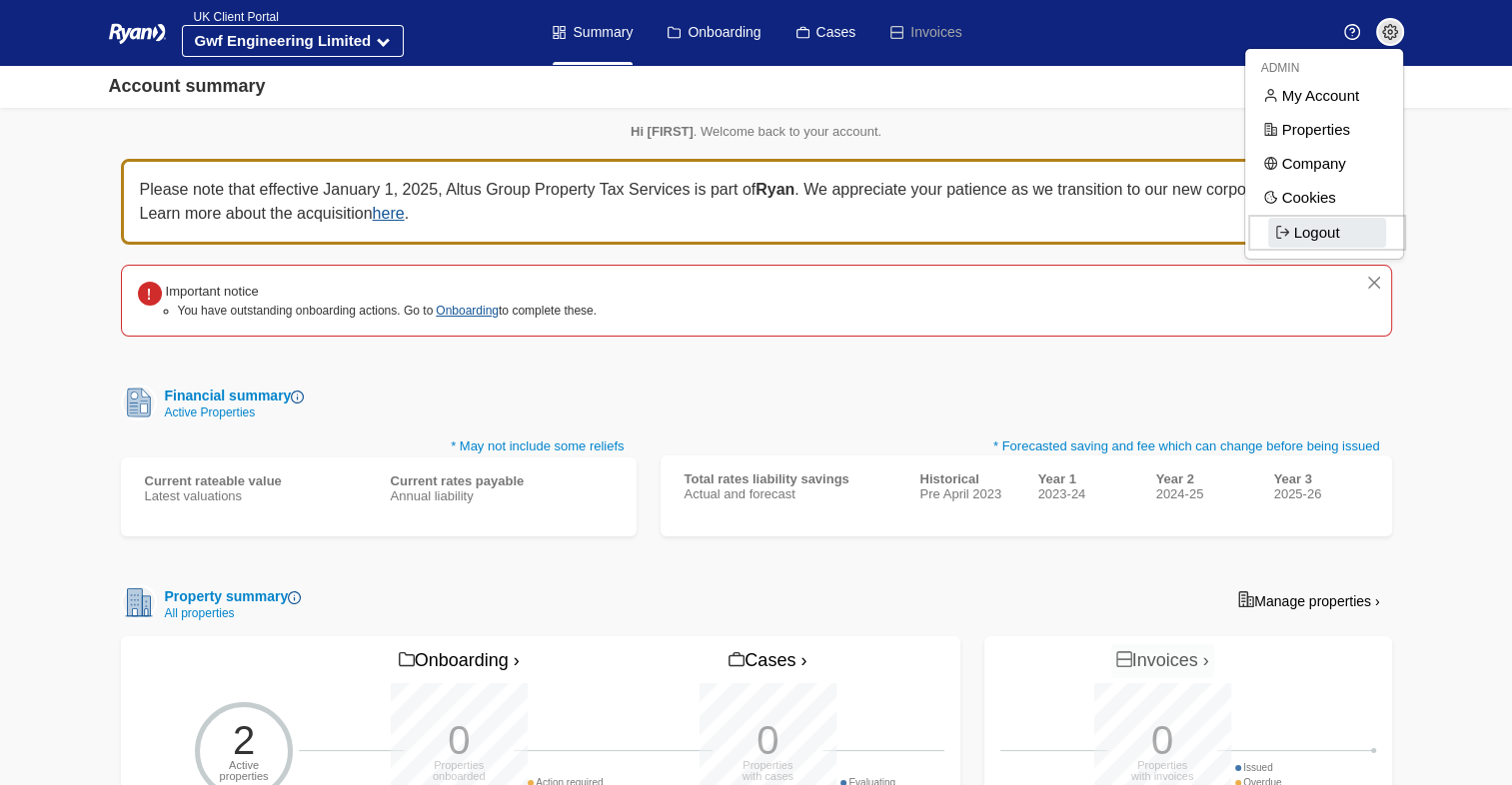 click on "Logout" at bounding box center [1327, 233] 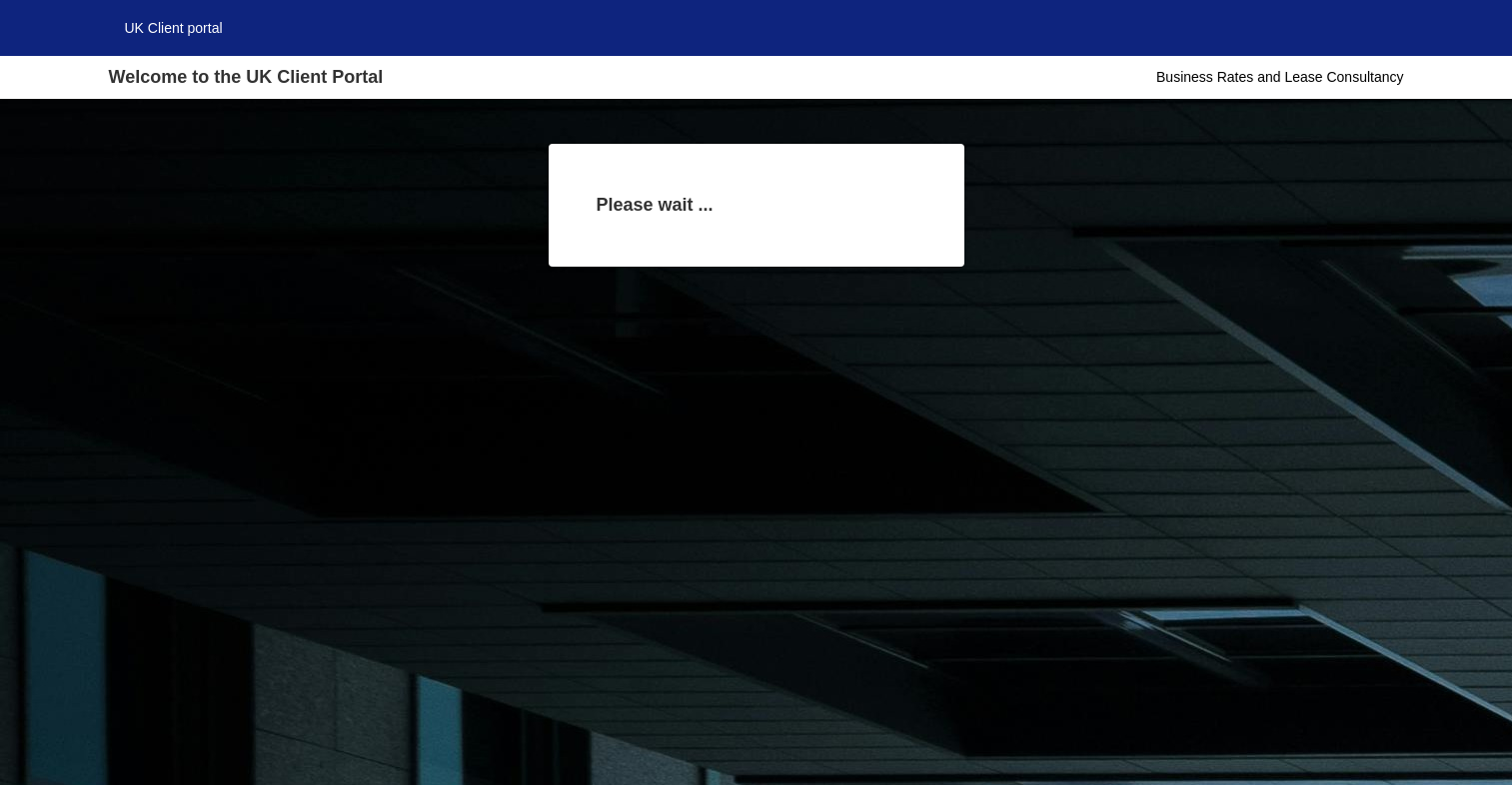 scroll, scrollTop: 0, scrollLeft: 0, axis: both 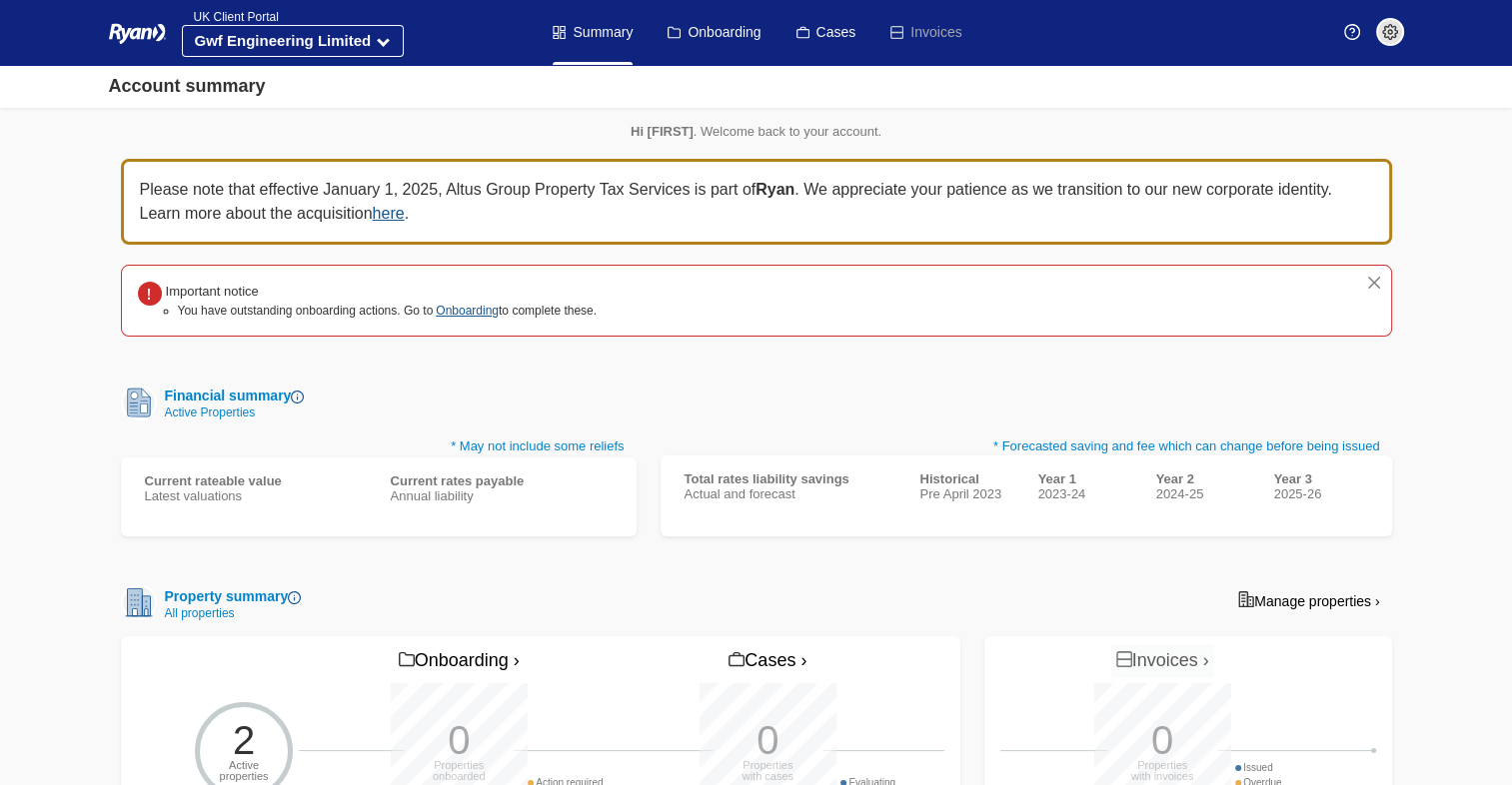 click at bounding box center [1390, 32] 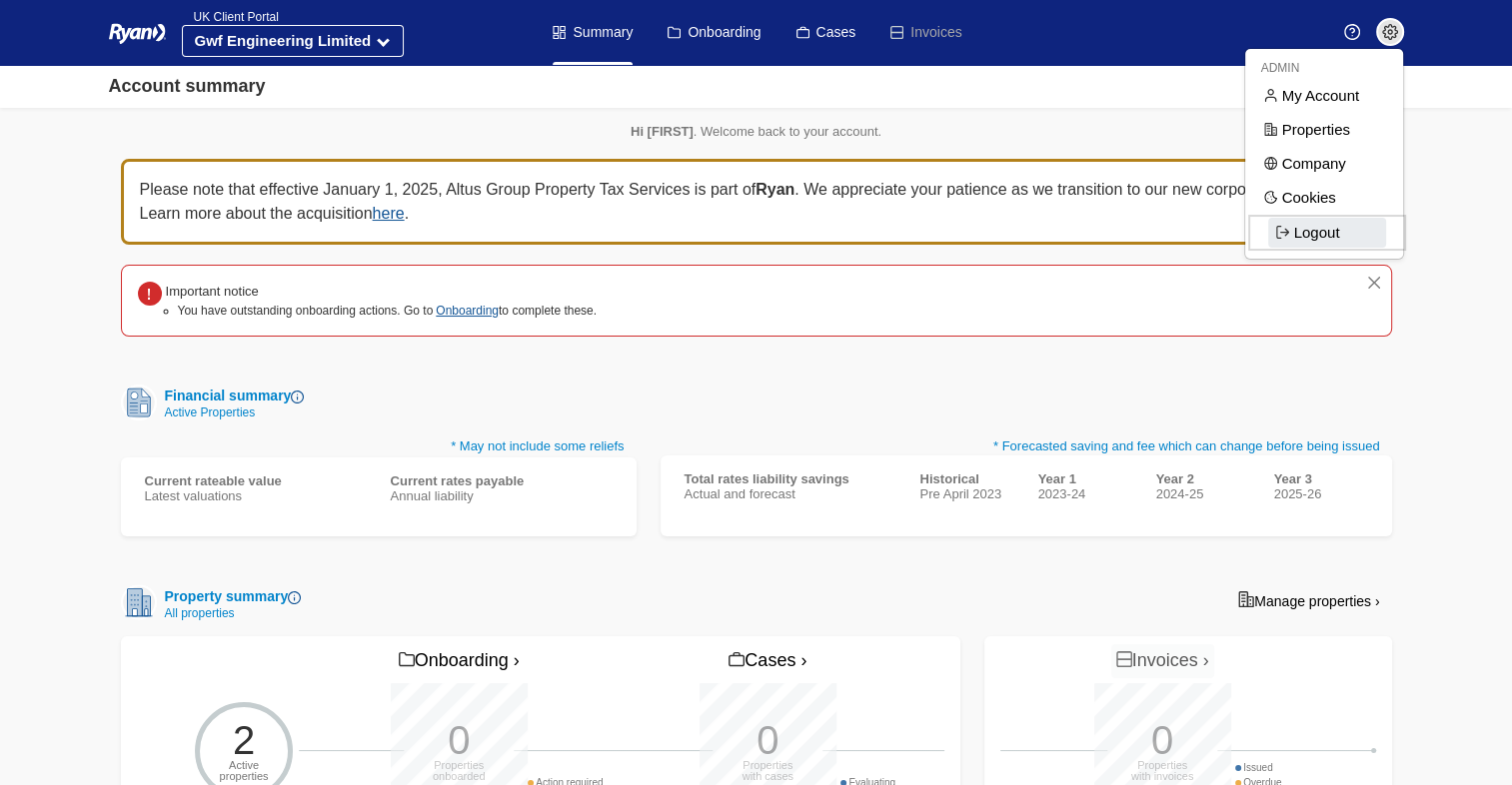 click on "Logout" at bounding box center [1327, 233] 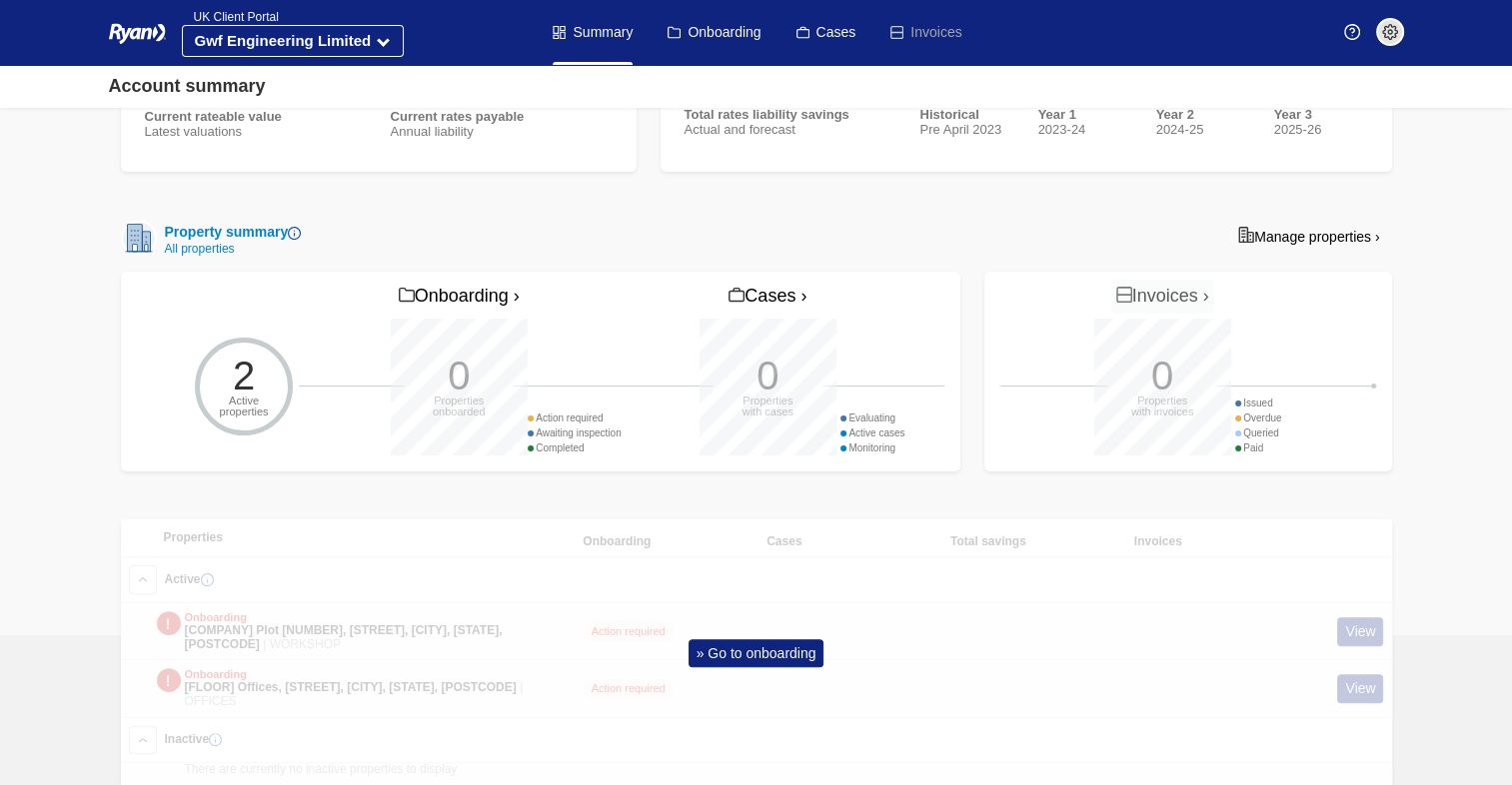 scroll, scrollTop: 411, scrollLeft: 0, axis: vertical 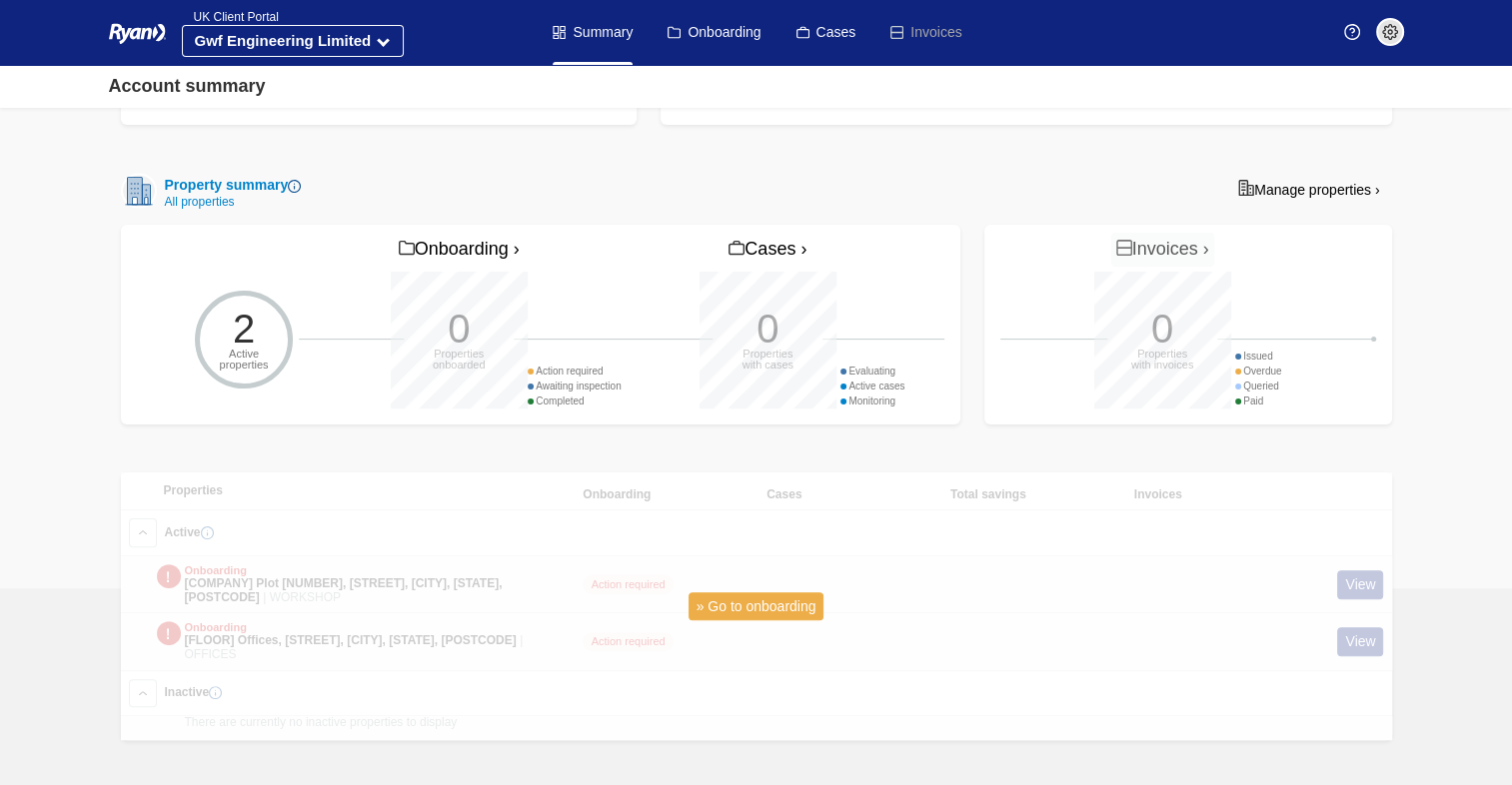 click on "» Go to onboarding" at bounding box center (756, 606) 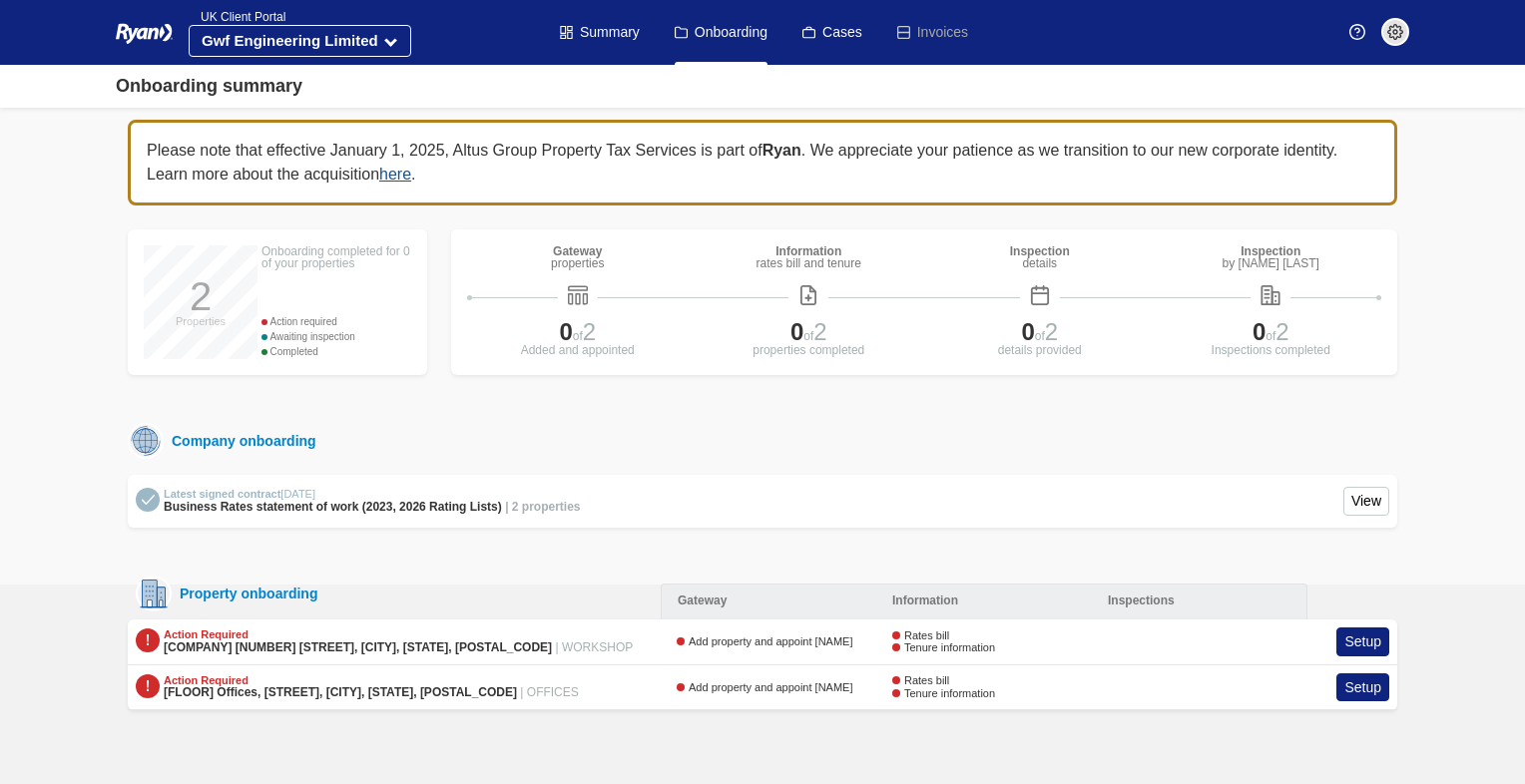 scroll, scrollTop: 0, scrollLeft: 0, axis: both 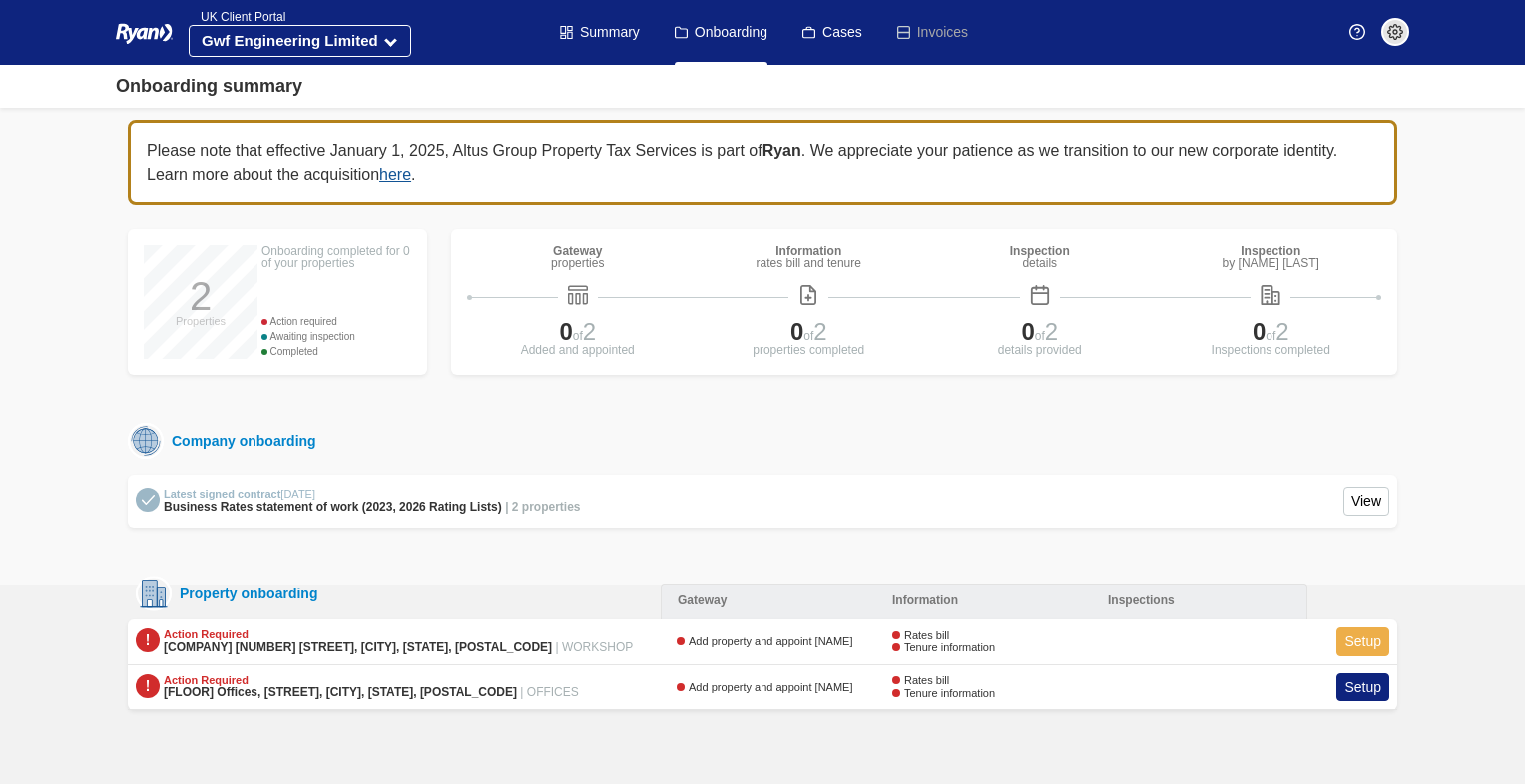 click on "Setup" at bounding box center [1362, 641] 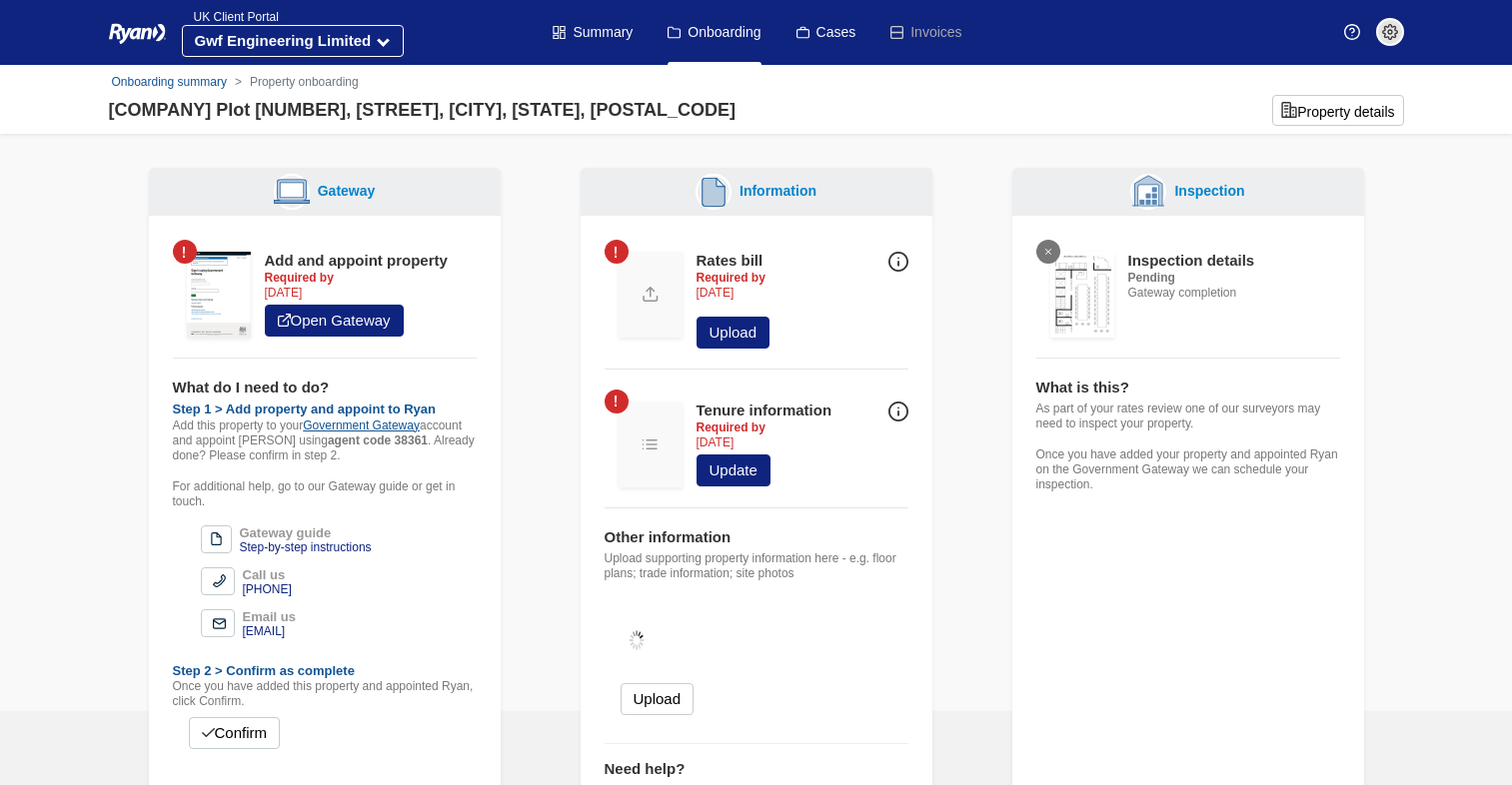 scroll, scrollTop: 0, scrollLeft: 0, axis: both 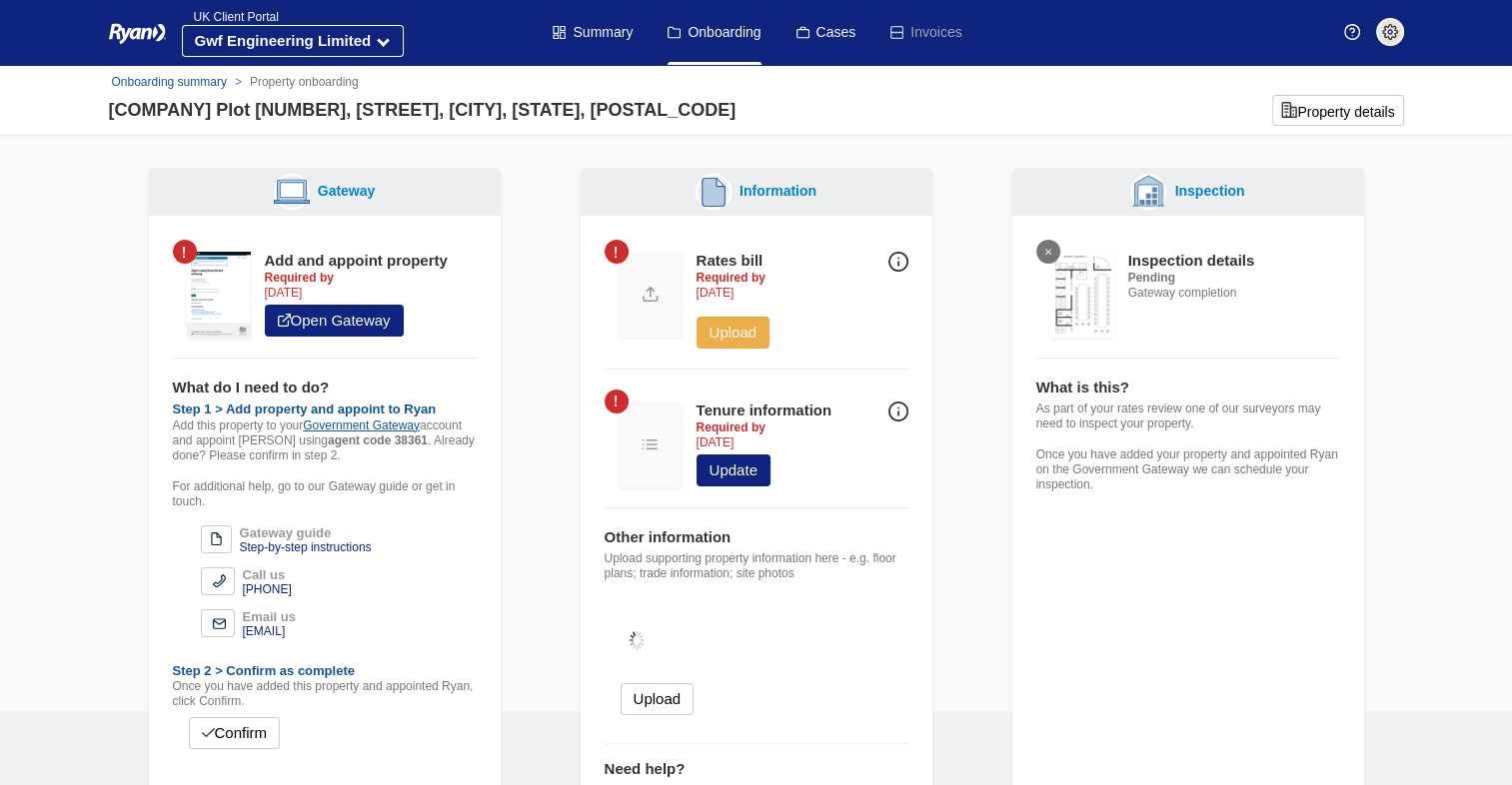 click on "Upload" at bounding box center (734, 333) 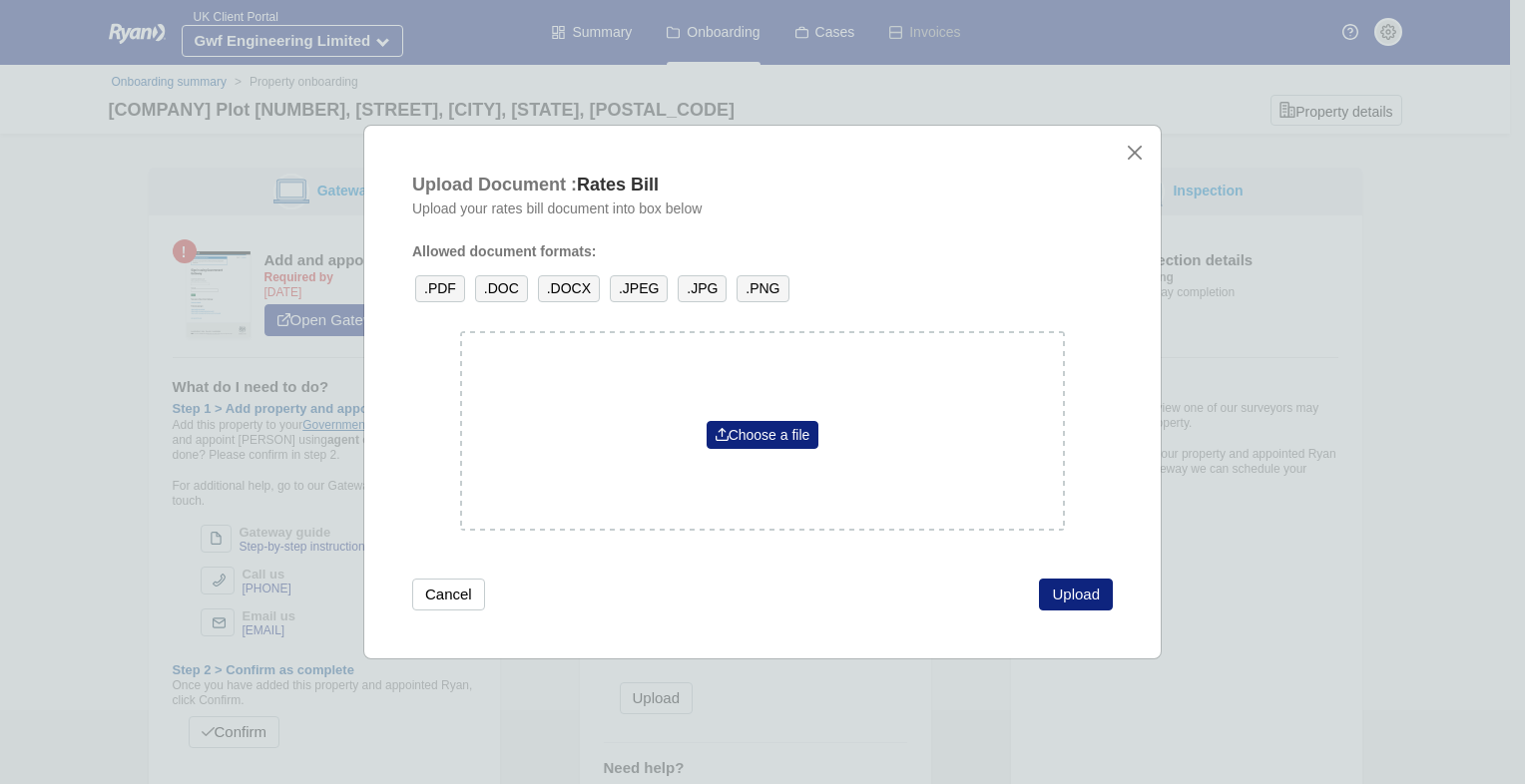 drag, startPoint x: 575, startPoint y: 377, endPoint x: 561, endPoint y: 417, distance: 42.37924 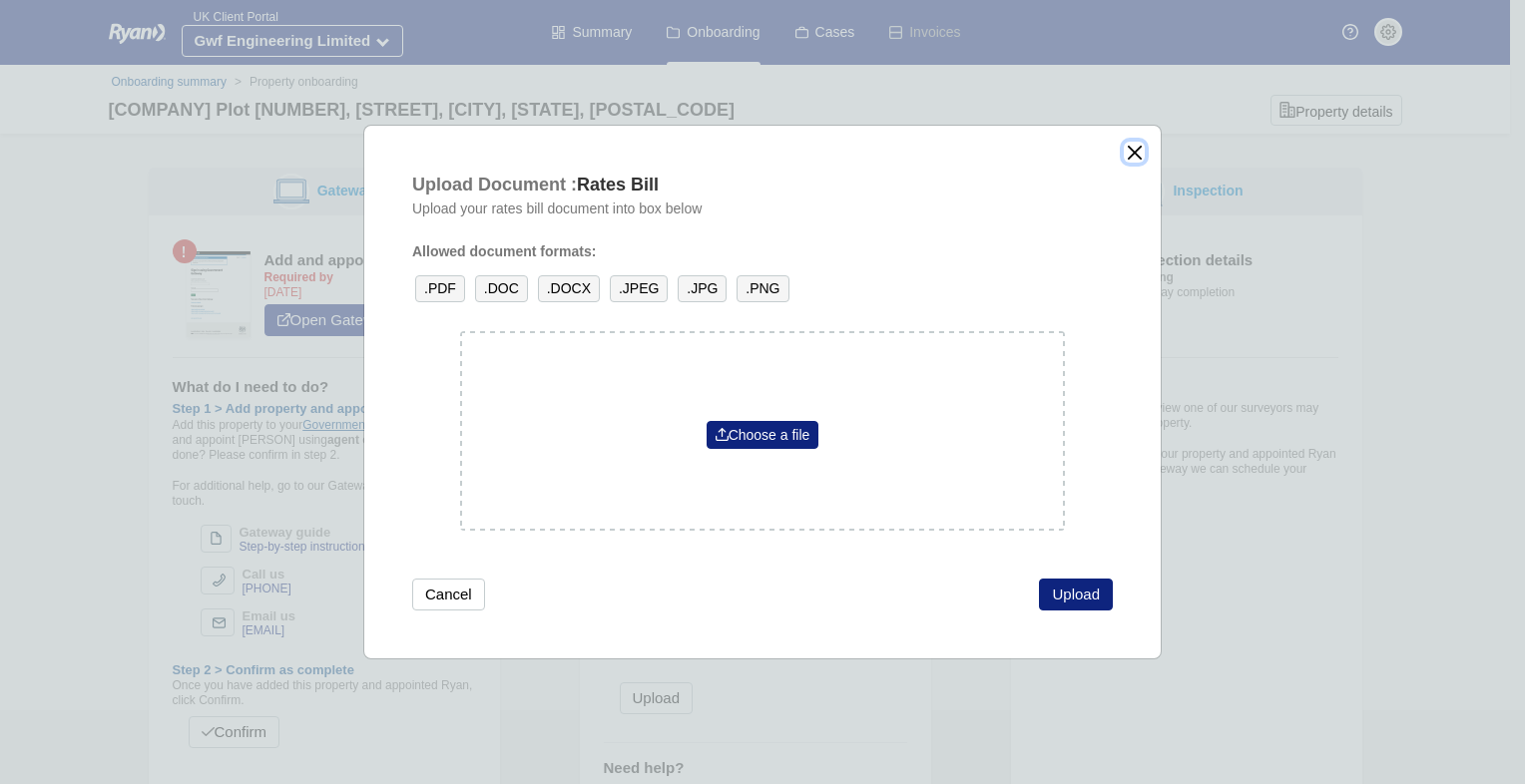 click at bounding box center (1134, 152) 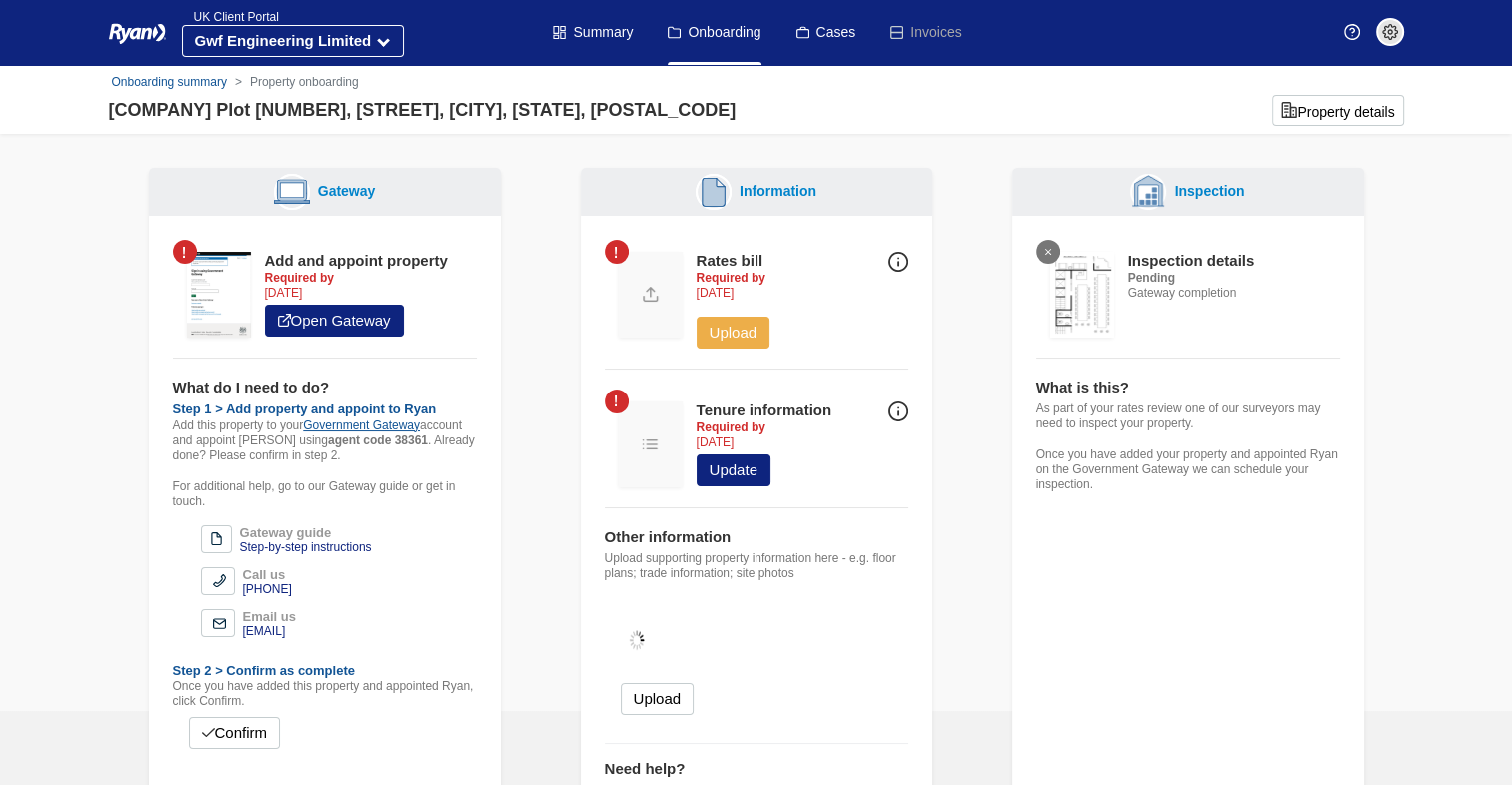 click on "Upload" at bounding box center [734, 333] 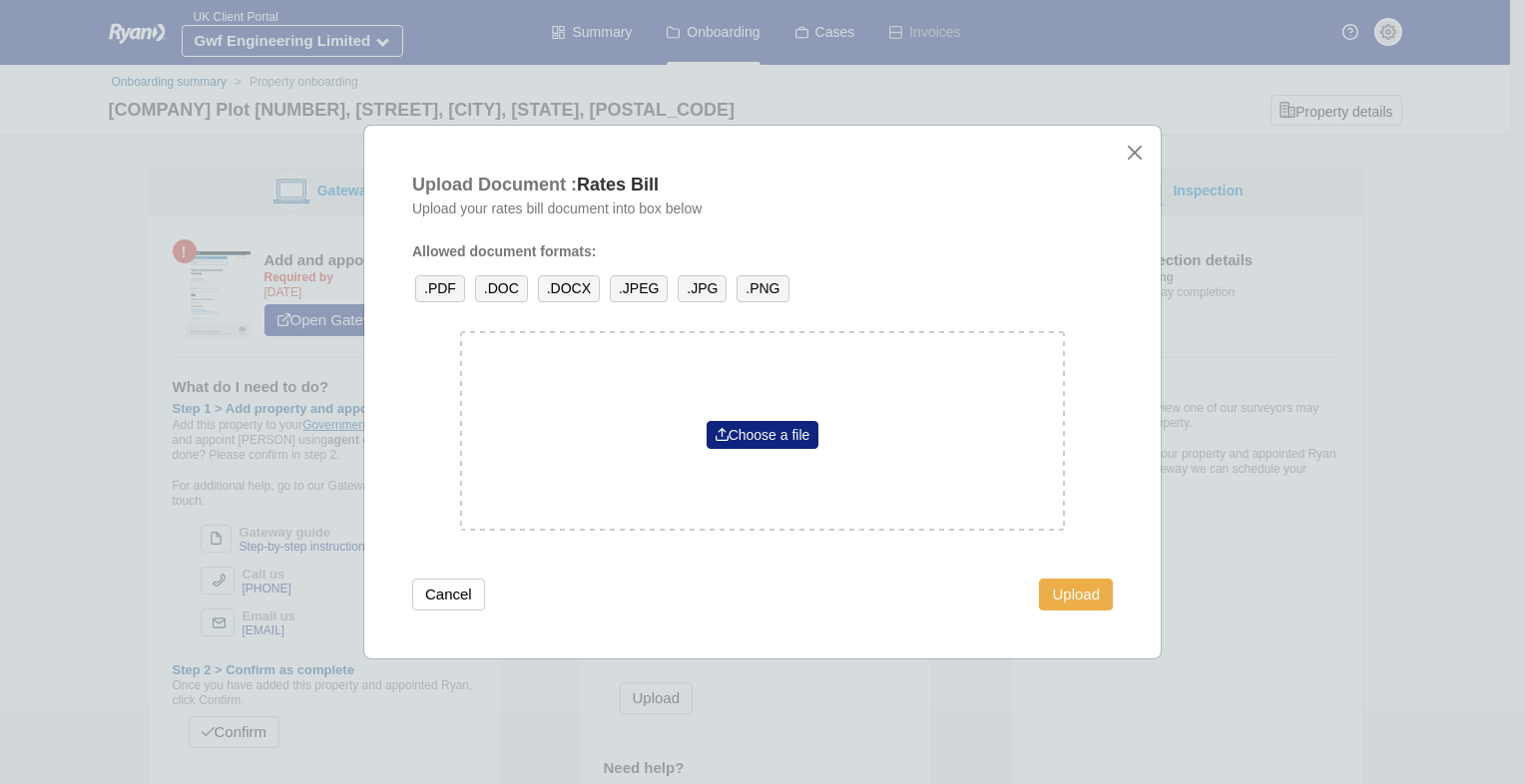 click on "Upload" at bounding box center [1076, 594] 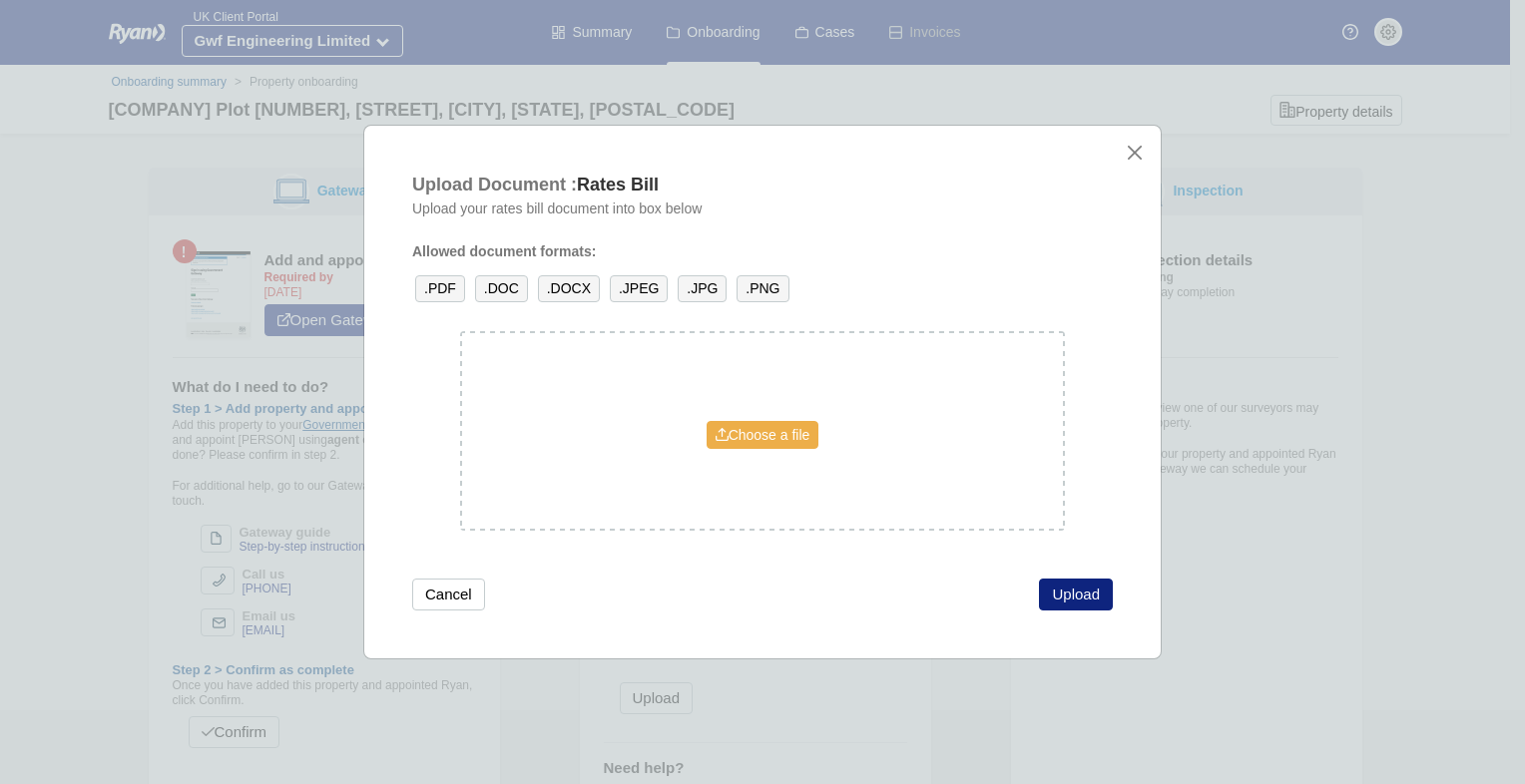 click on "Choose a file" at bounding box center (762, 435) 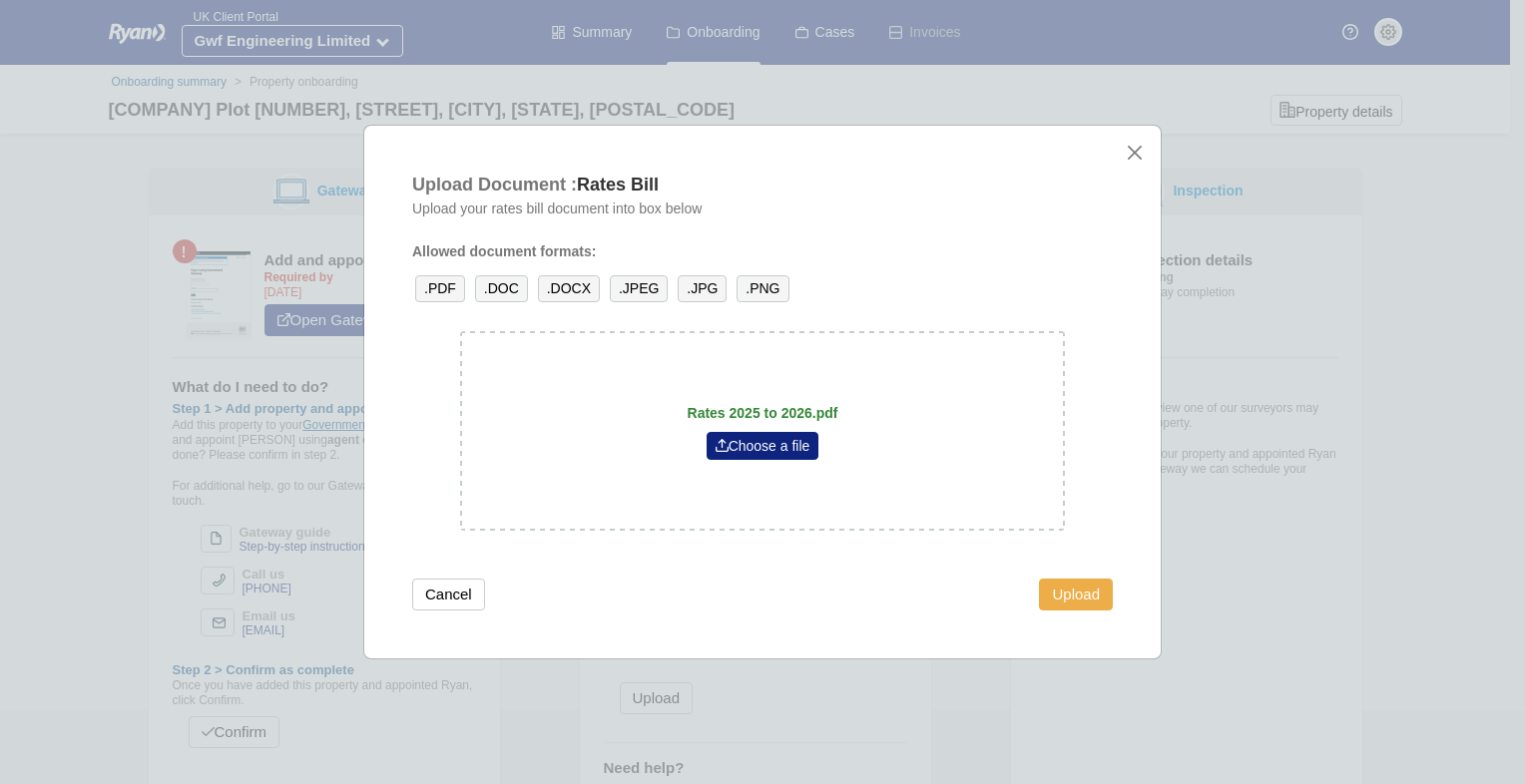 click on "Upload" at bounding box center [1076, 594] 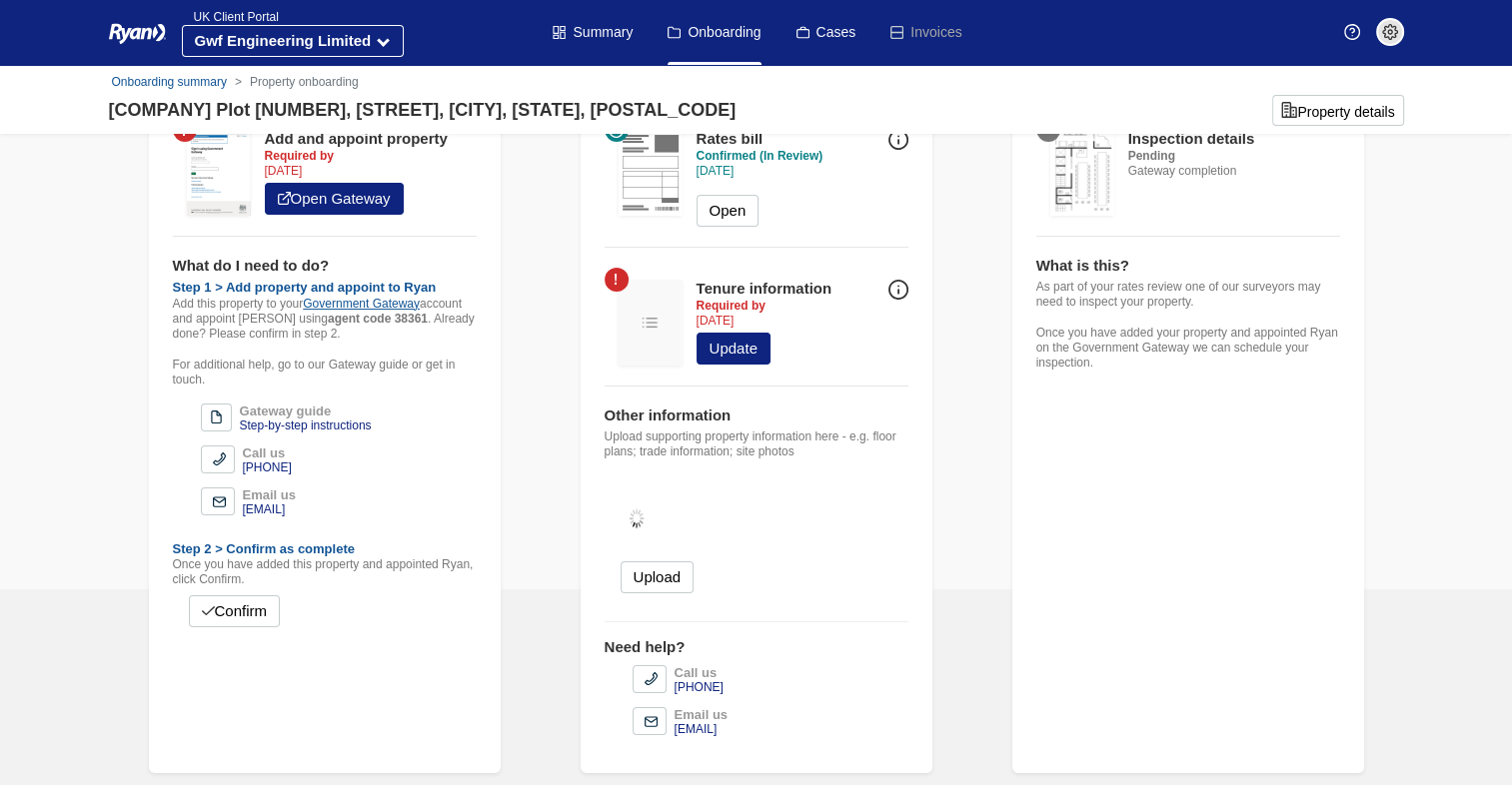 scroll, scrollTop: 124, scrollLeft: 0, axis: vertical 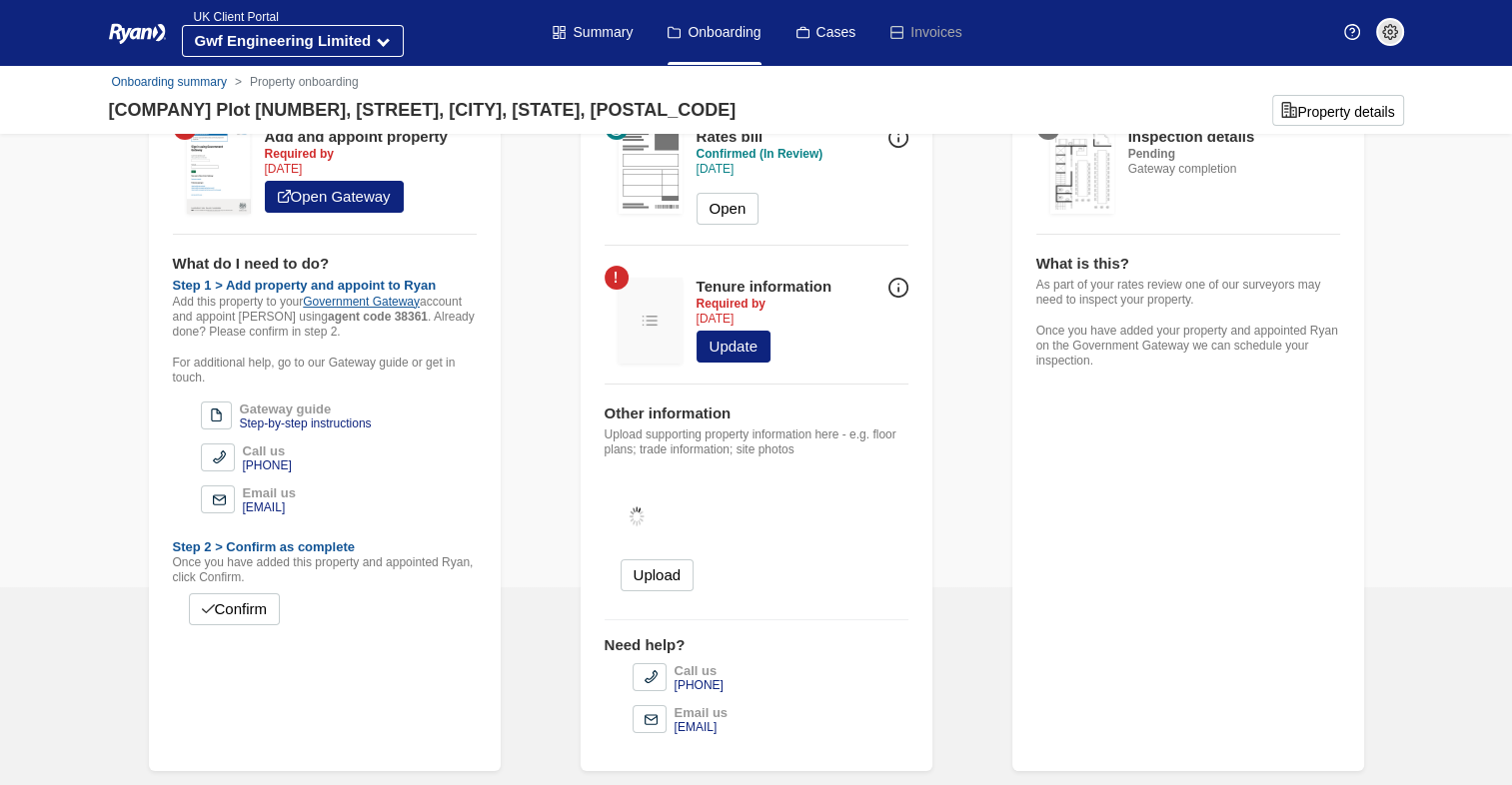 drag, startPoint x: 1100, startPoint y: 598, endPoint x: 1059, endPoint y: 598, distance: 41 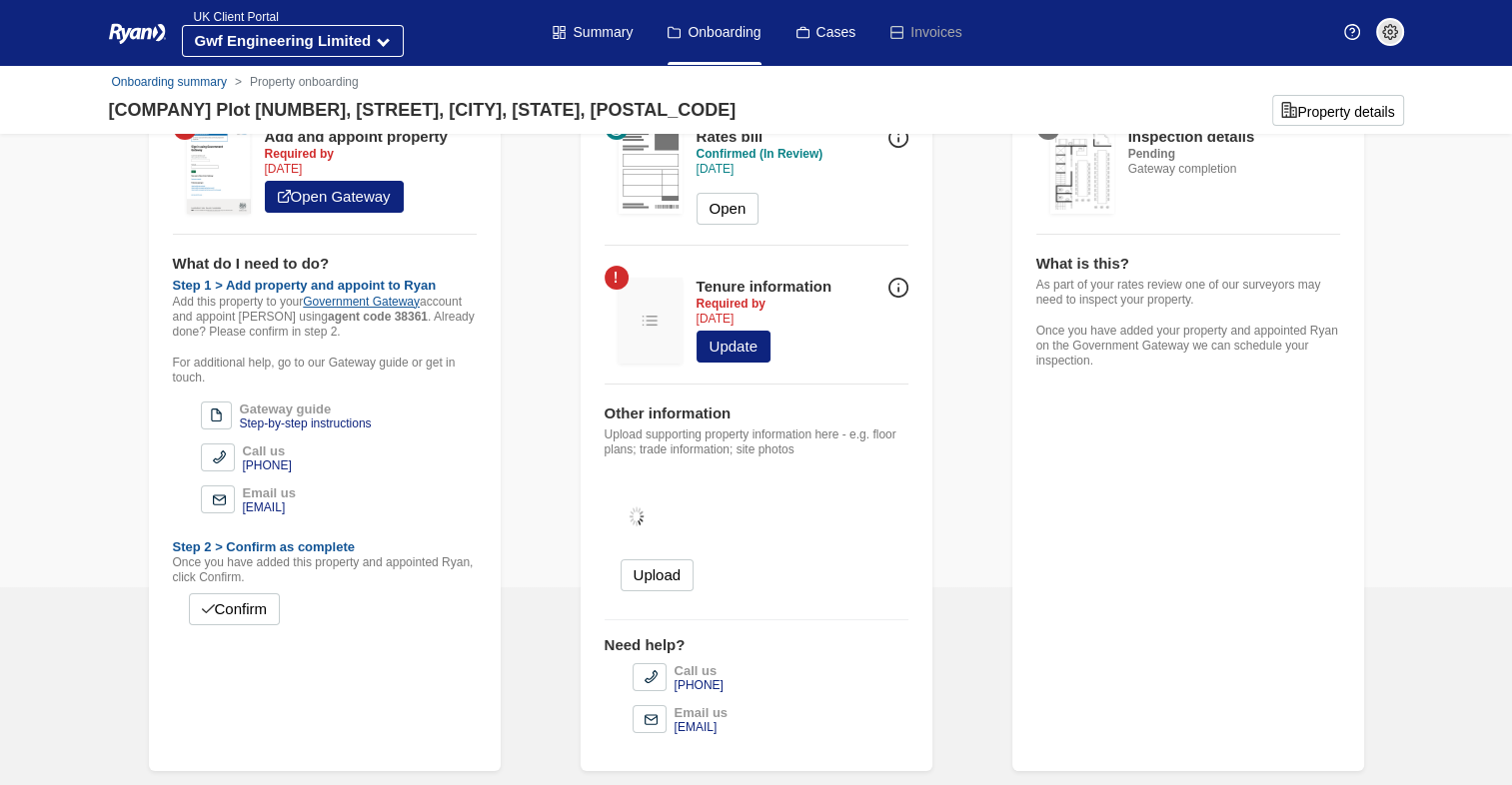 click on "Inspection
Inspection details
Pending
Gateway completion
What is this?
As part of your rates review one of our surveyors may need to inspect your property.
Once you have added your property and appointed Ryan on the Government Gateway we can schedule your inspection." at bounding box center (1188, 407) 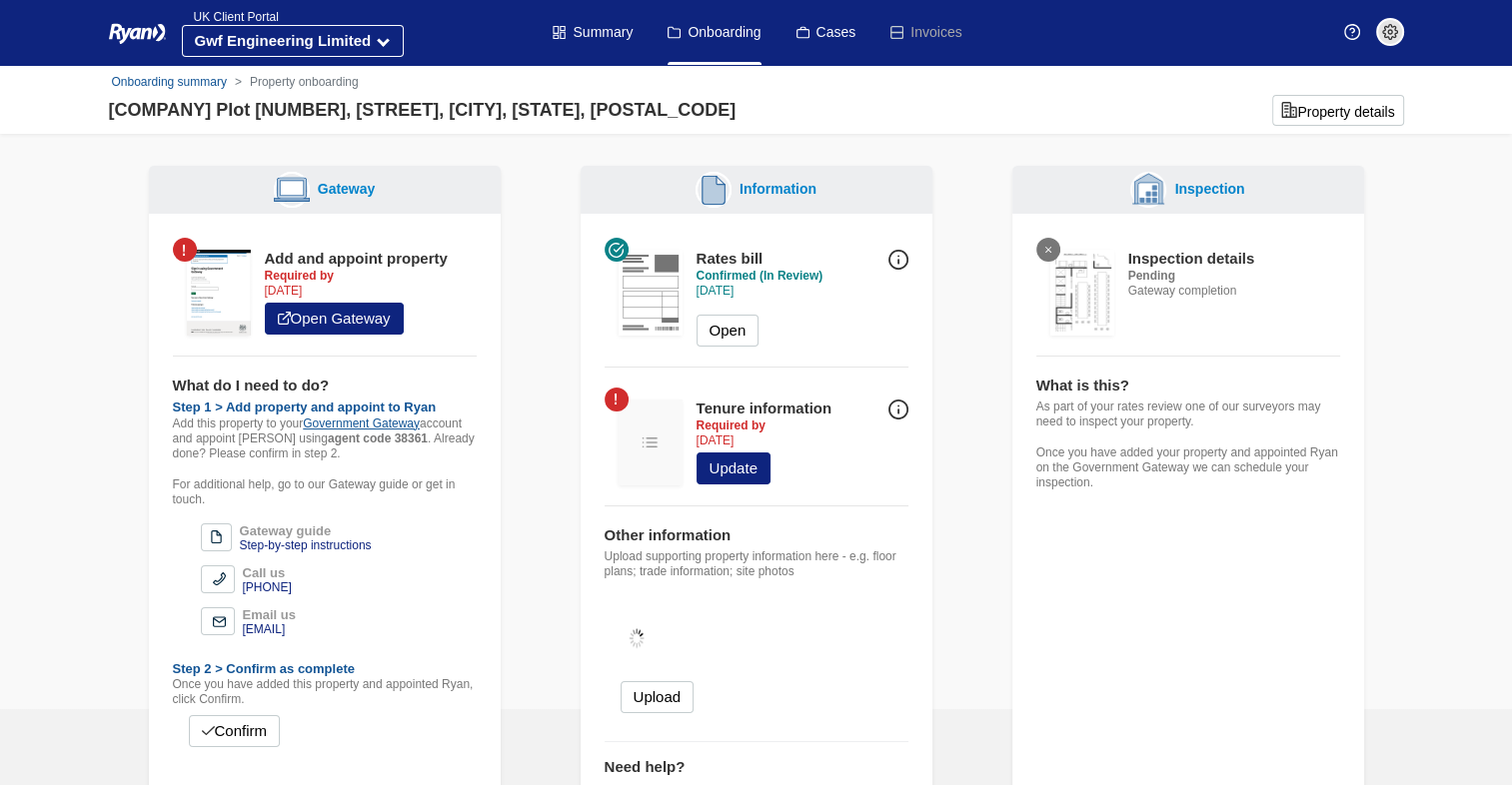 scroll, scrollTop: 0, scrollLeft: 0, axis: both 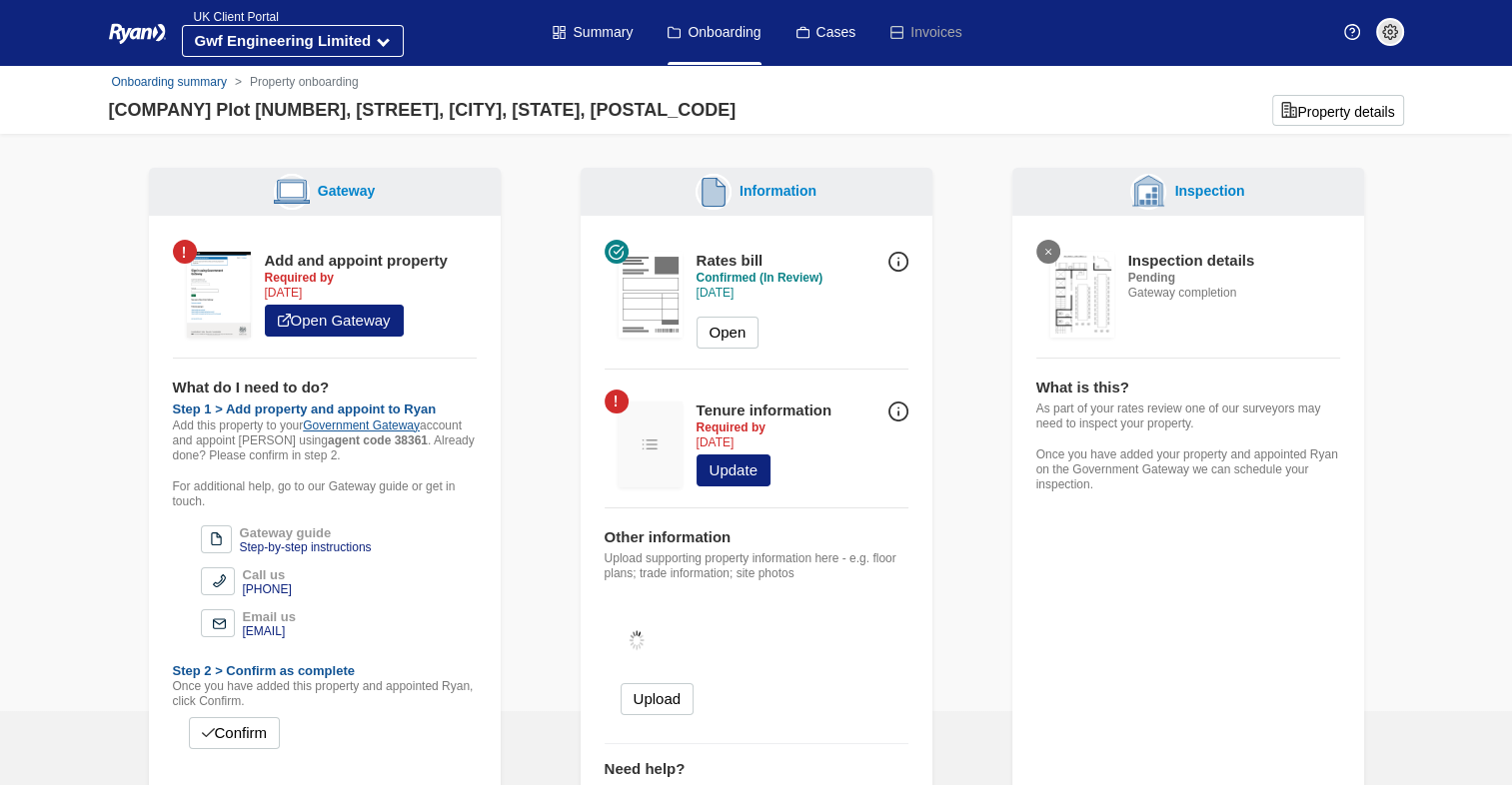 click at bounding box center [898, 411] 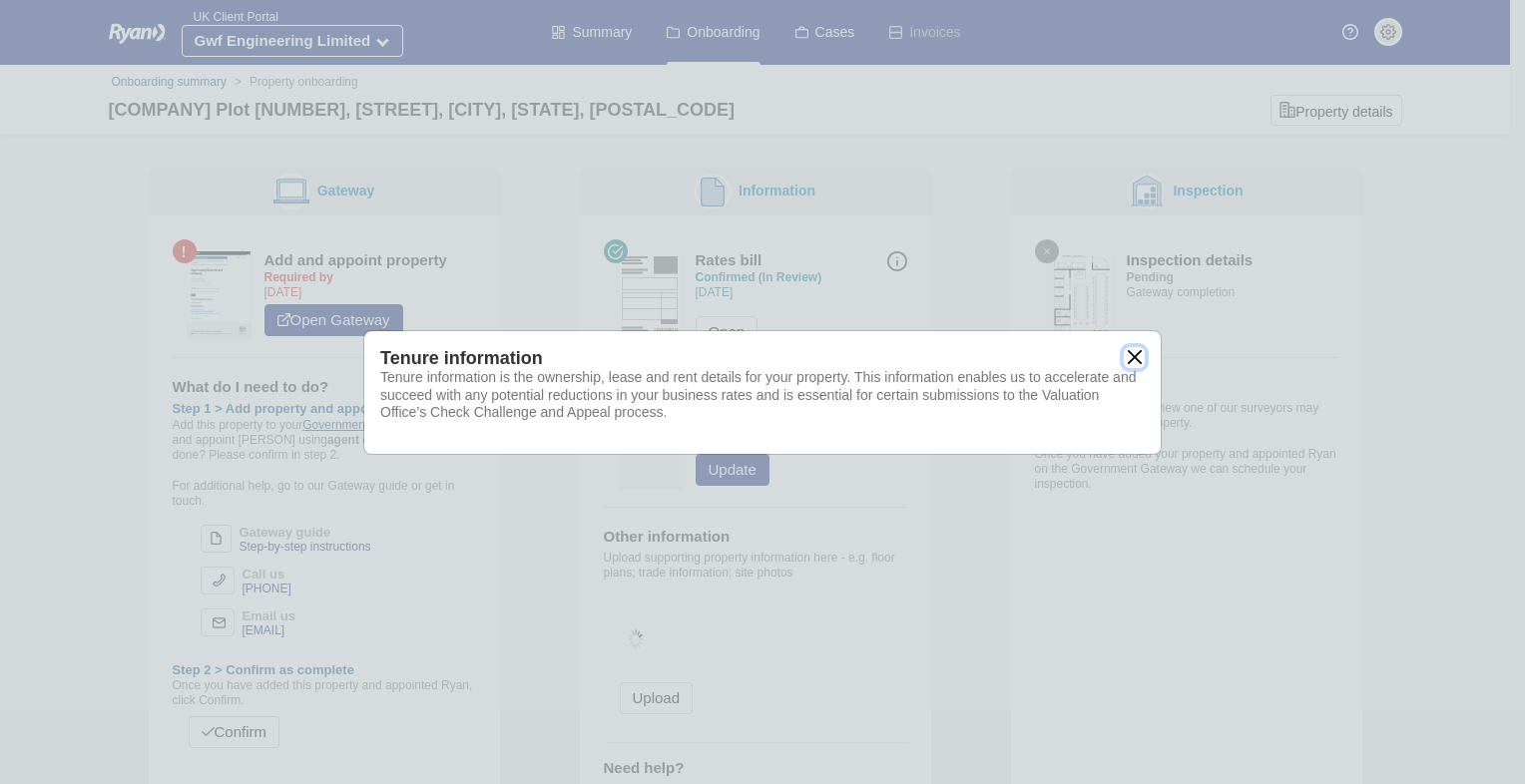 click at bounding box center [1134, 357] 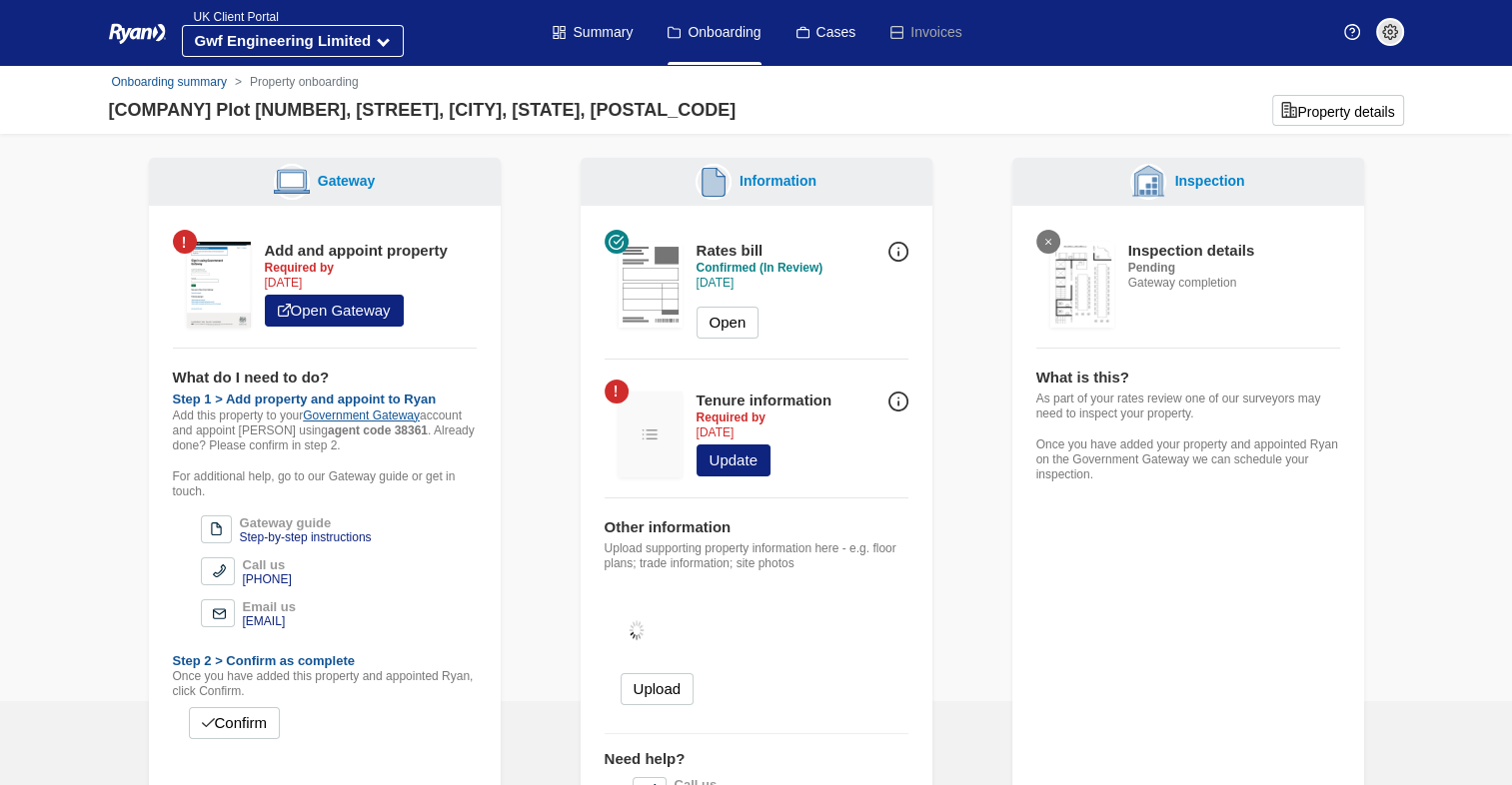 scroll, scrollTop: 0, scrollLeft: 0, axis: both 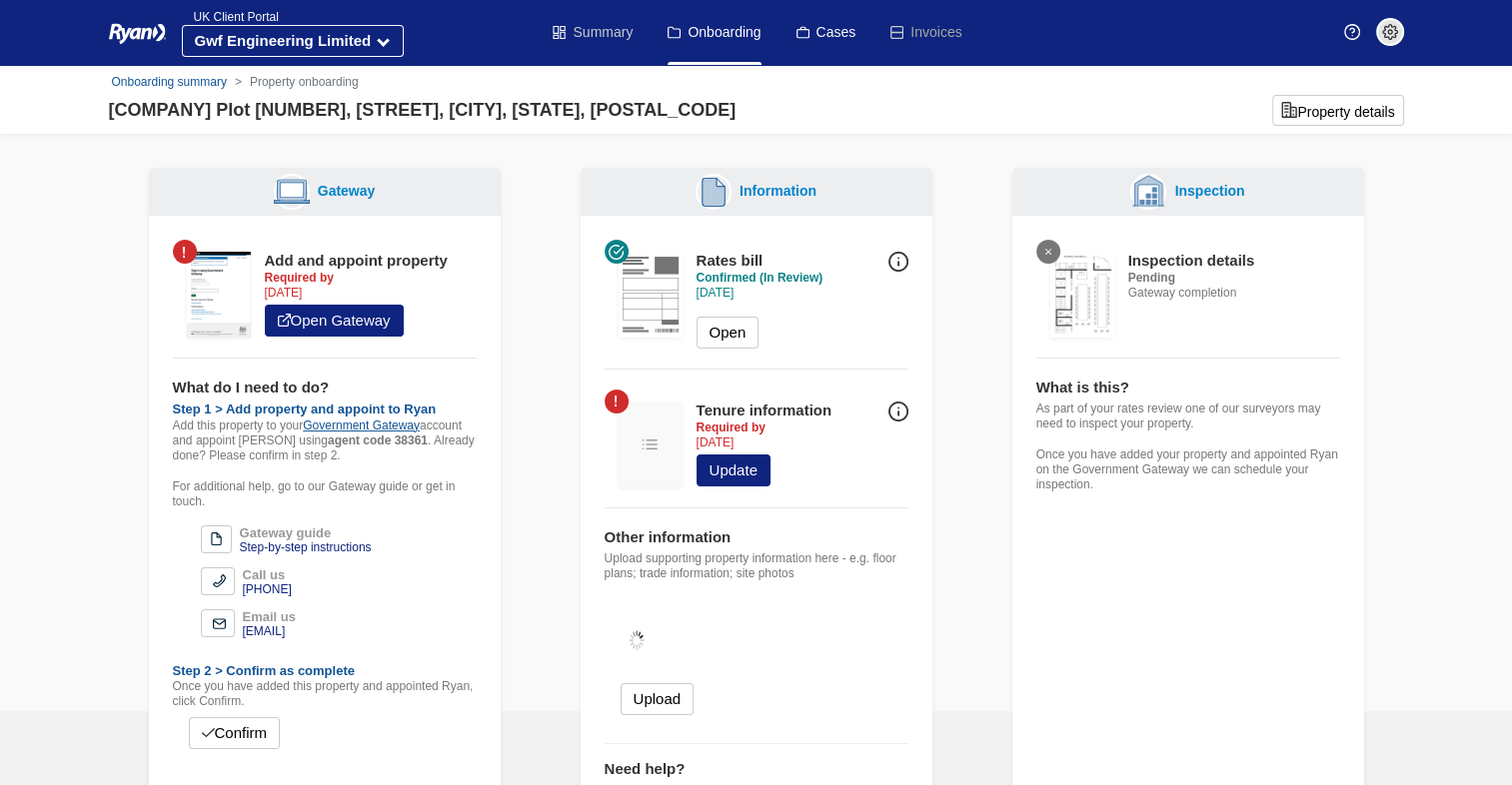 click on "Summary" at bounding box center (593, 32) 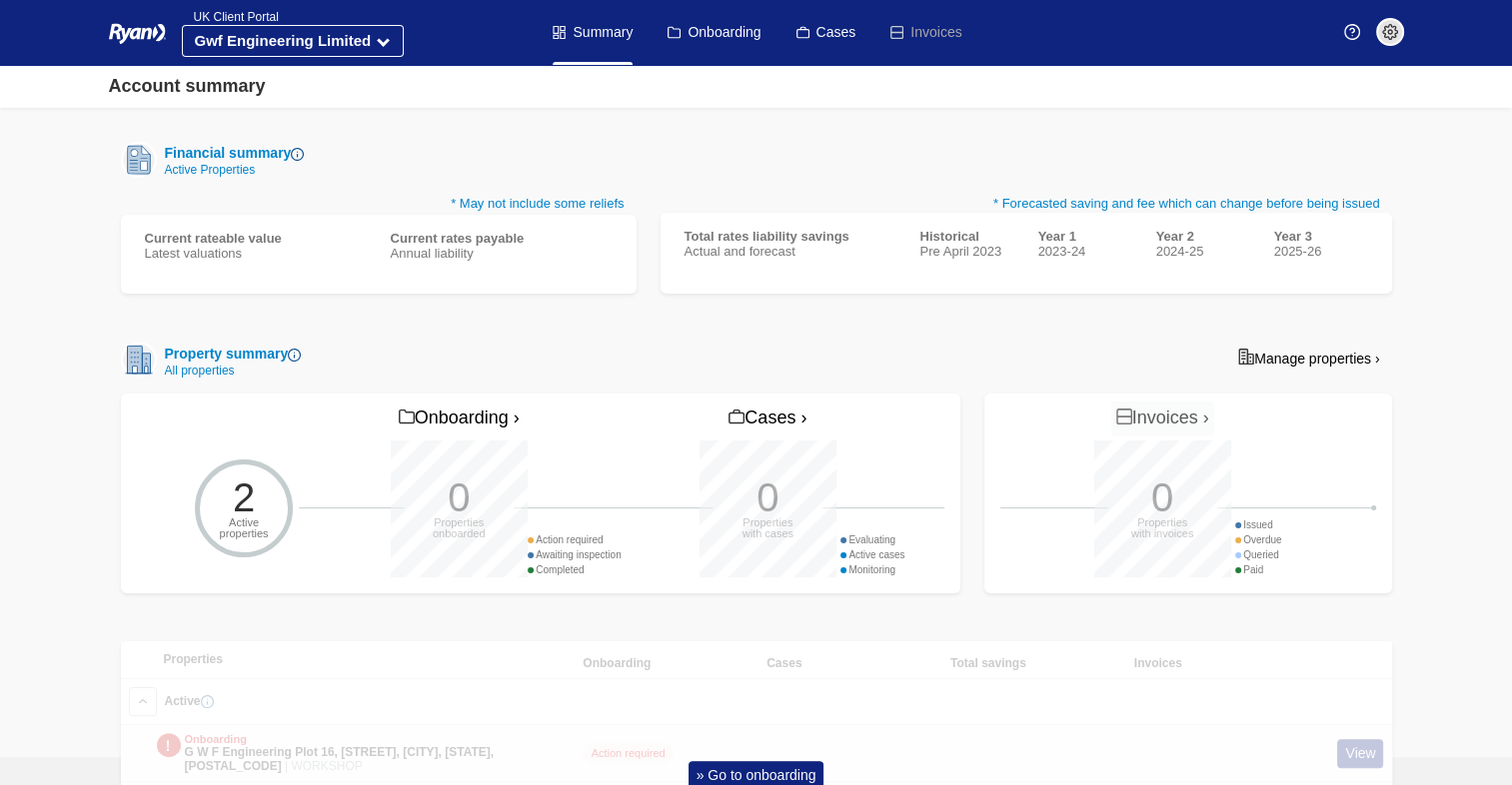 scroll, scrollTop: 411, scrollLeft: 0, axis: vertical 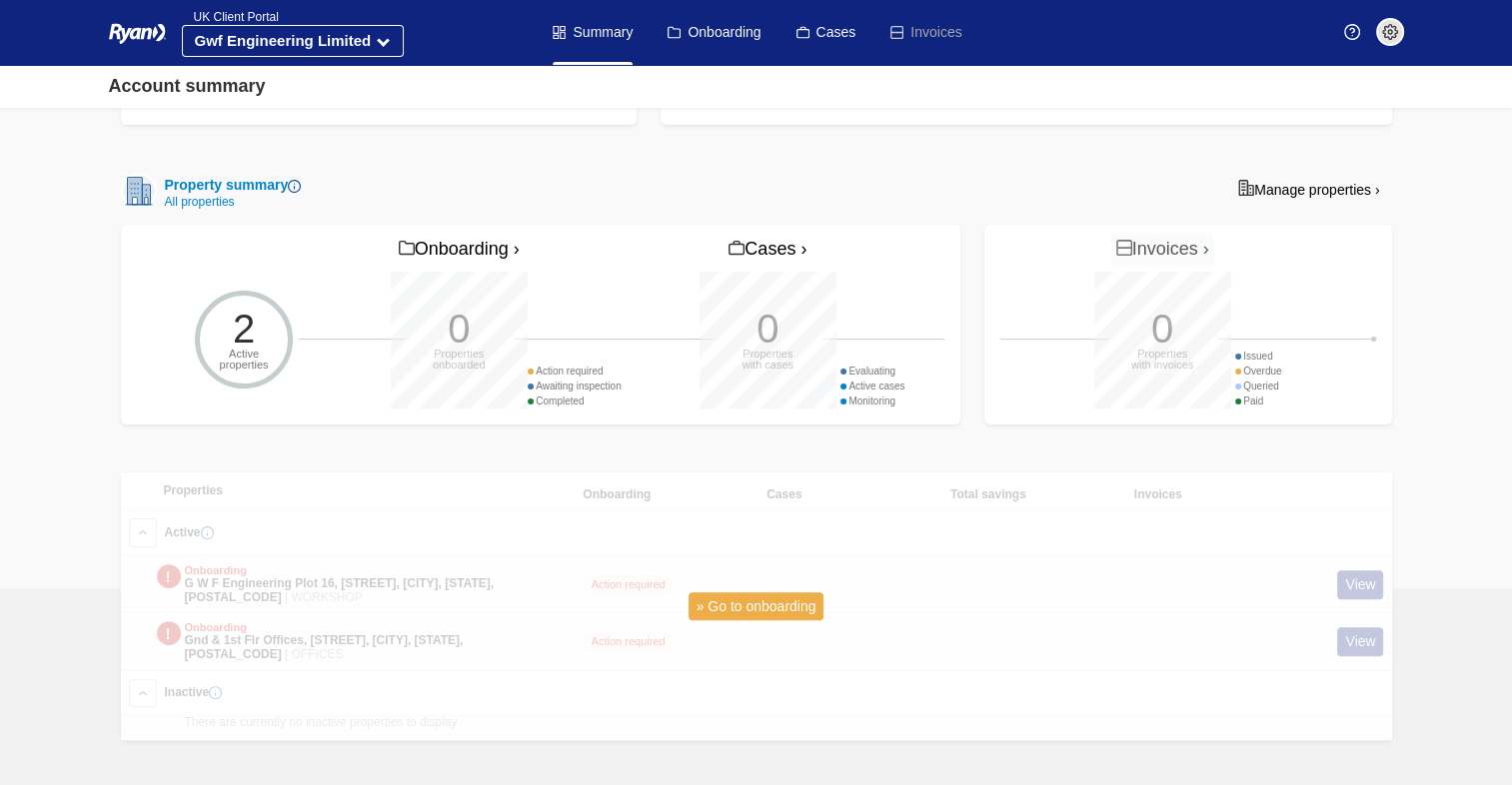 click on "» Go to onboarding" at bounding box center (756, 606) 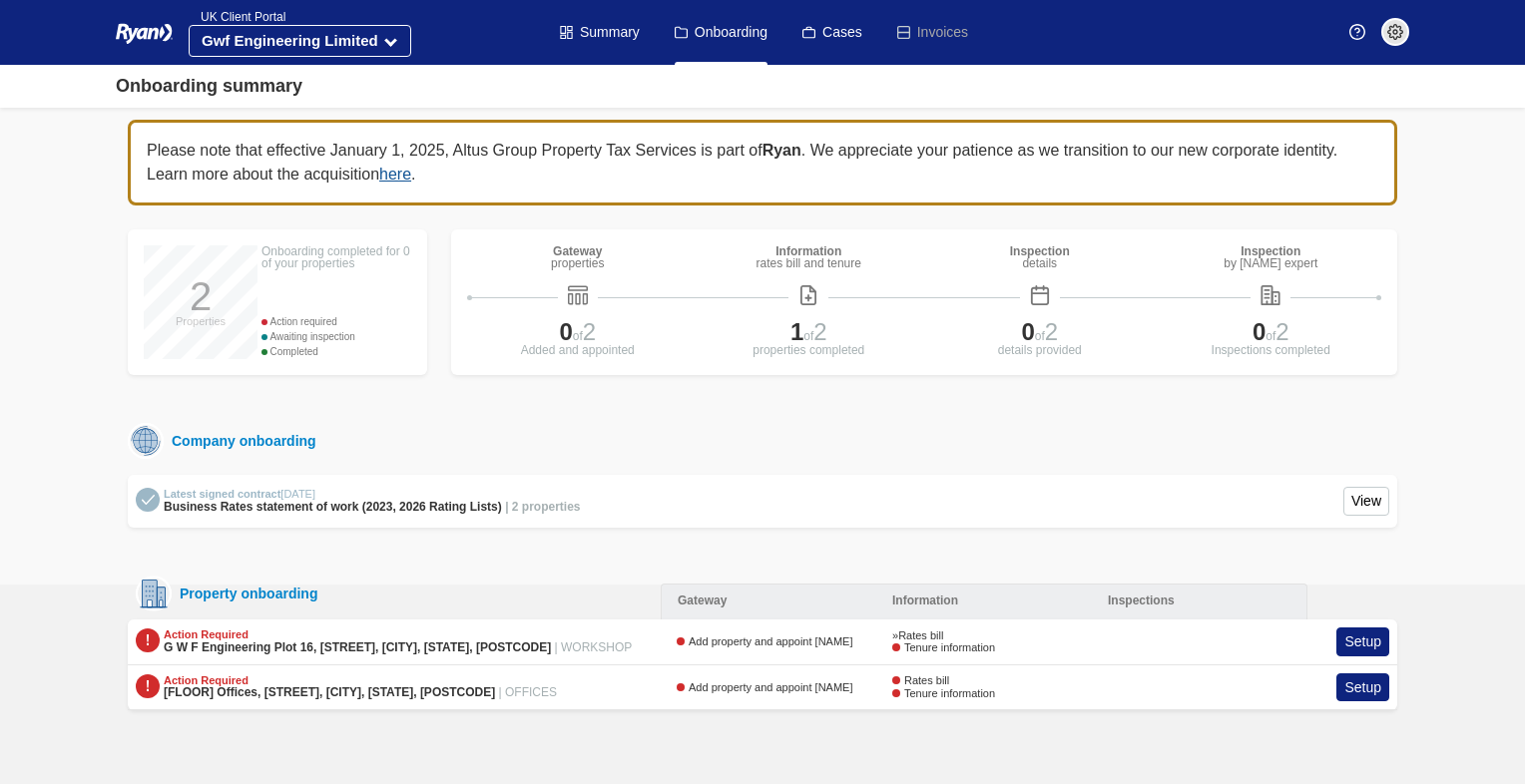 scroll, scrollTop: 0, scrollLeft: 0, axis: both 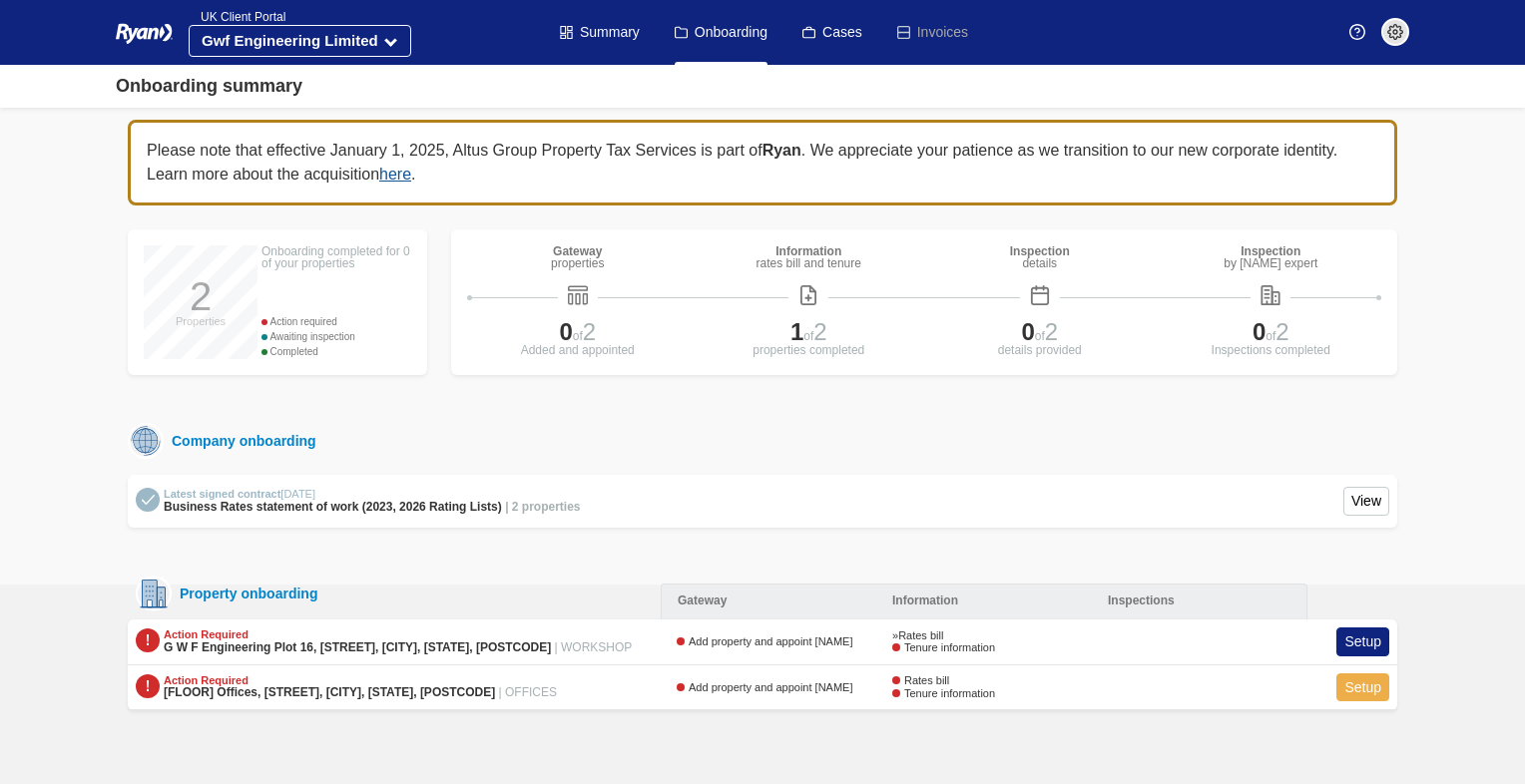 click on "Setup" at bounding box center [1362, 687] 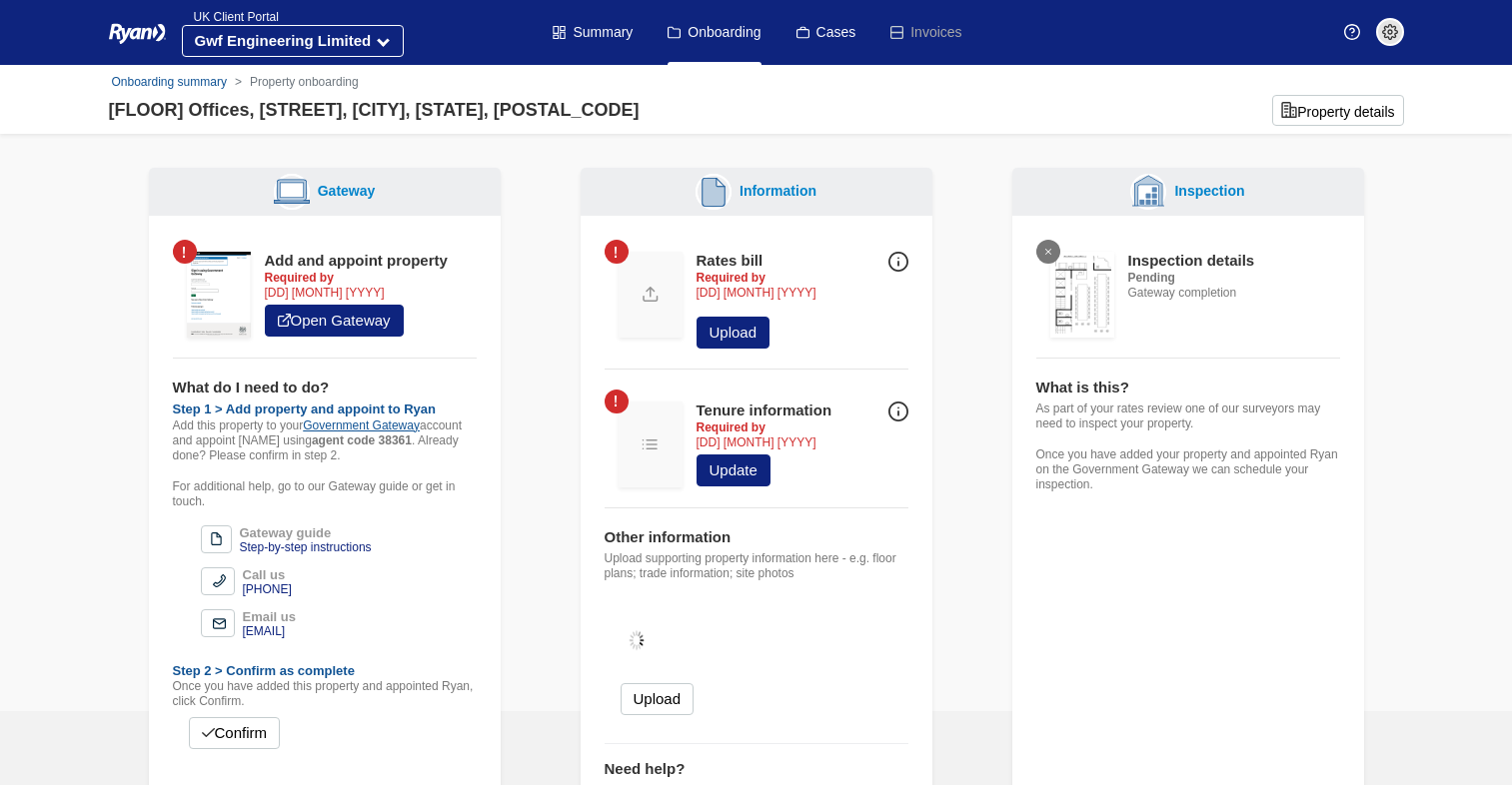 scroll, scrollTop: 0, scrollLeft: 0, axis: both 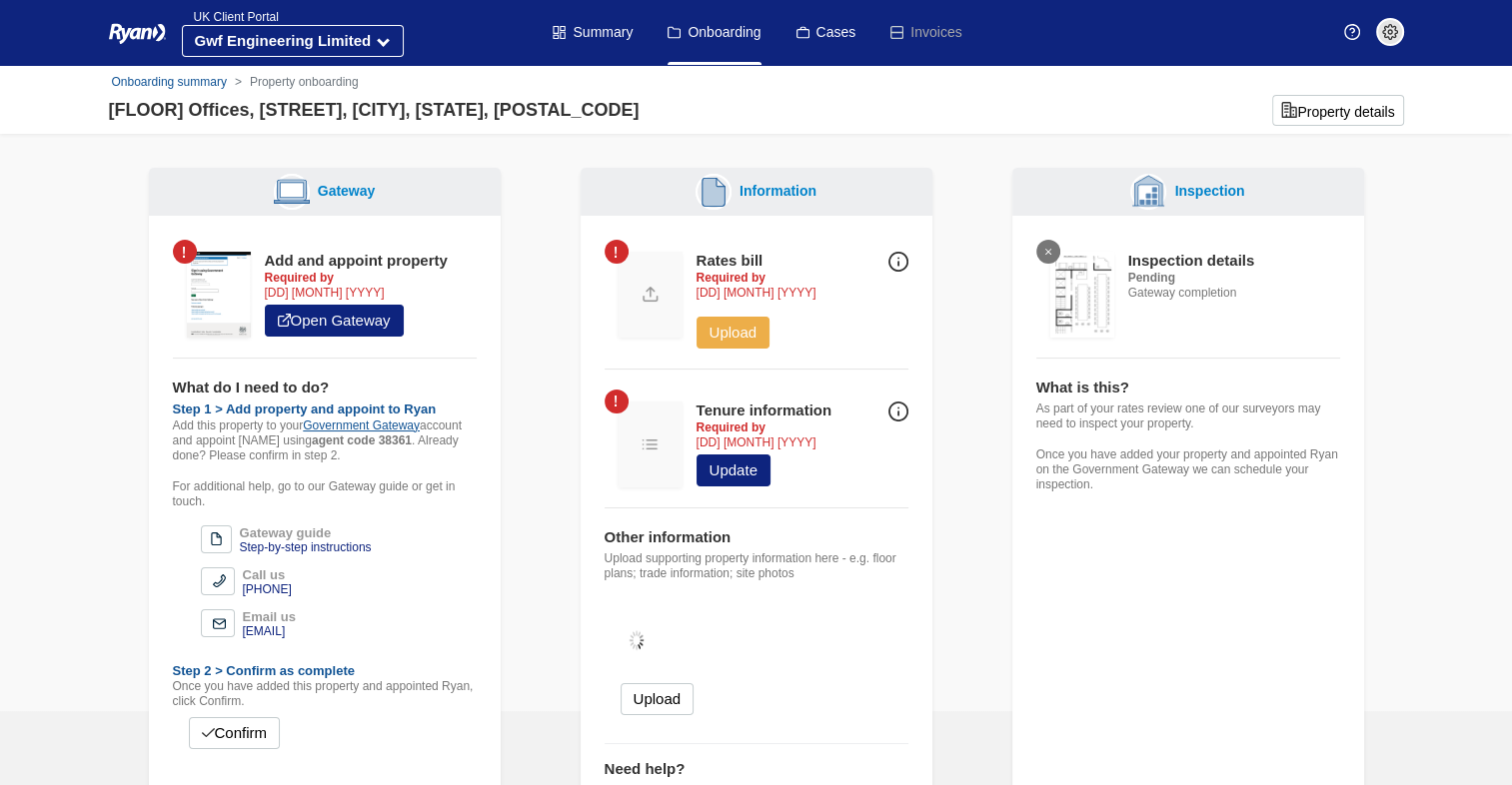 click on "Upload" at bounding box center [734, 333] 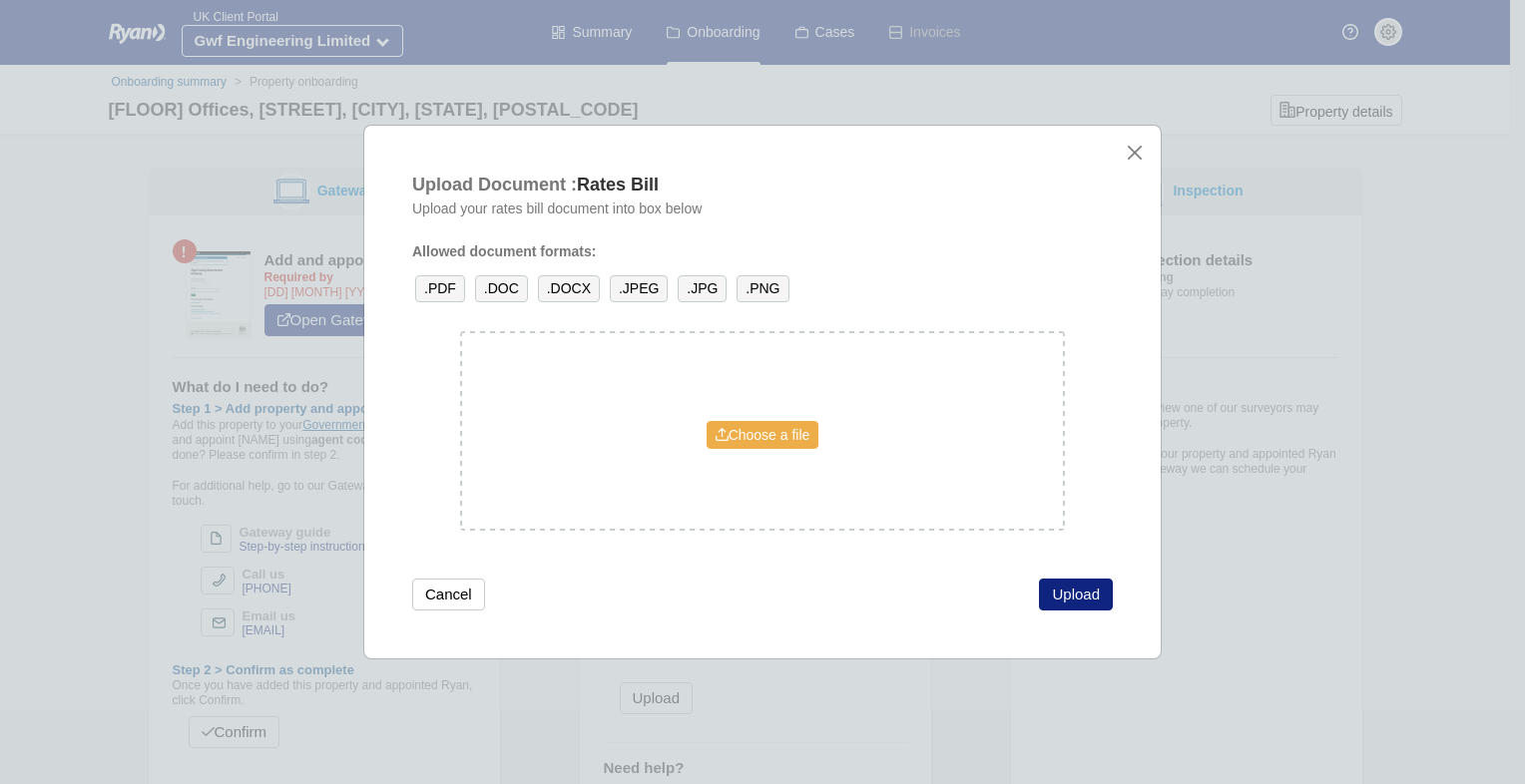 click on "Choose a file" at bounding box center (762, 435) 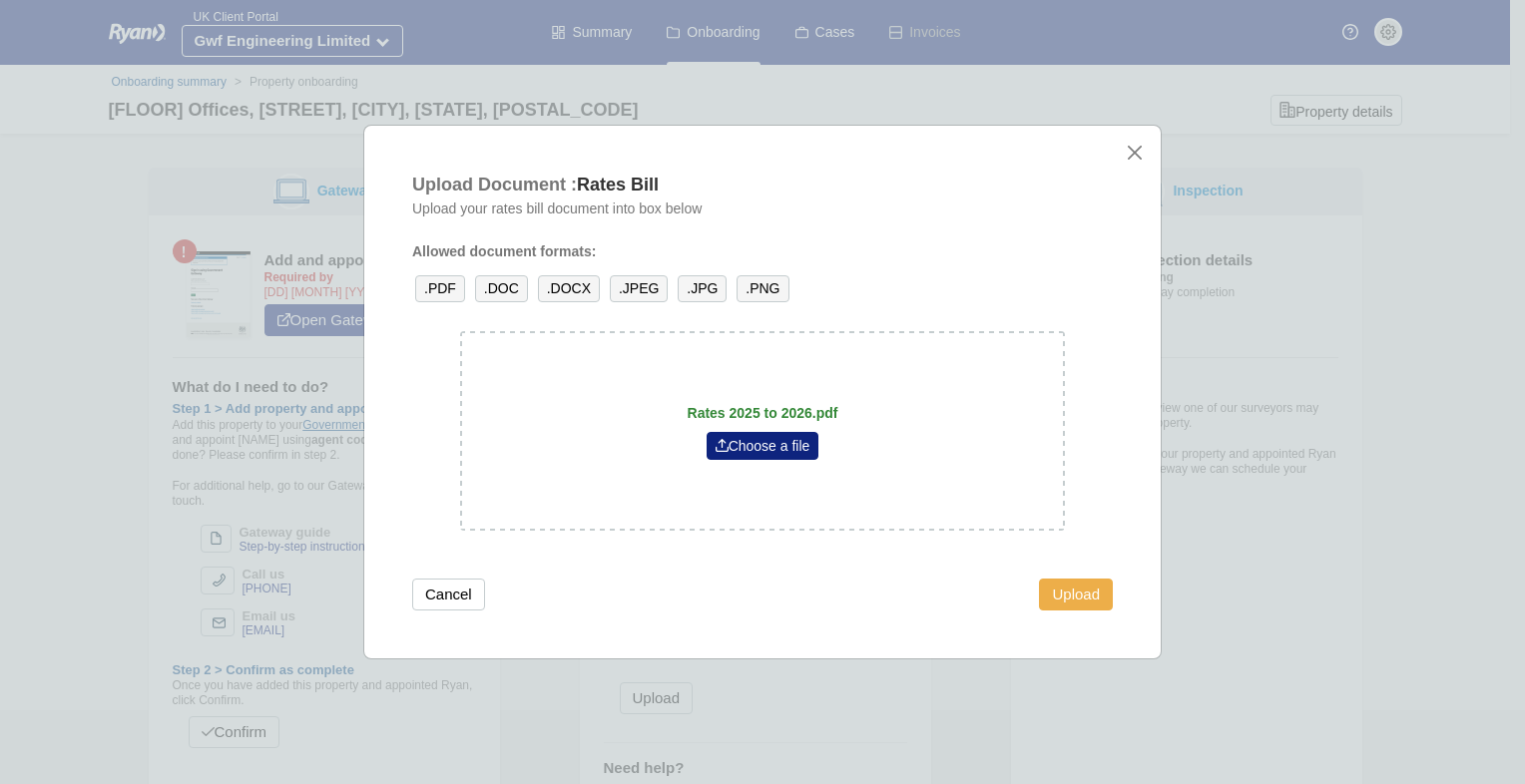 click on "Upload" at bounding box center [1076, 594] 